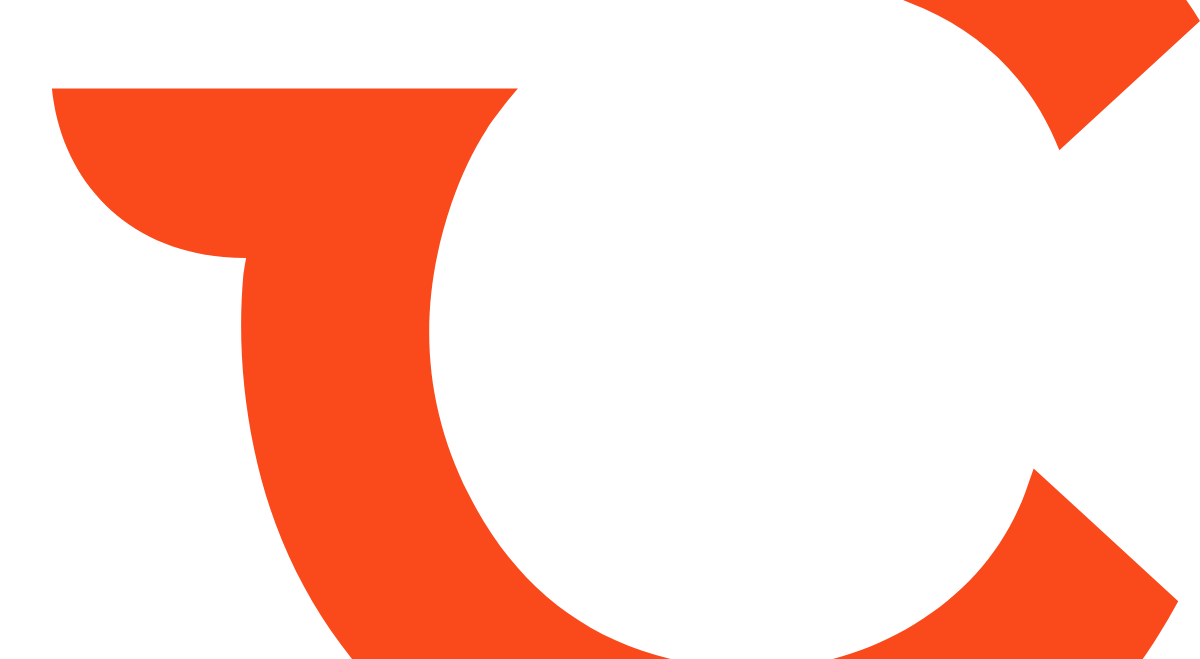 scroll, scrollTop: 0, scrollLeft: 0, axis: both 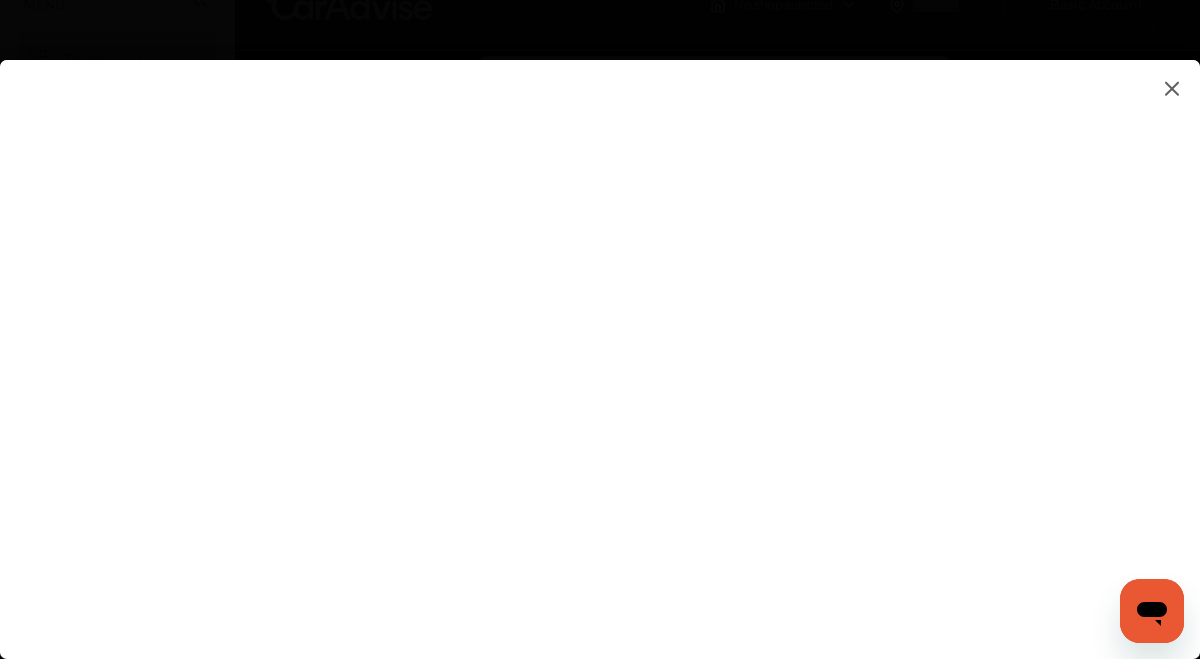 click at bounding box center (600, 339) 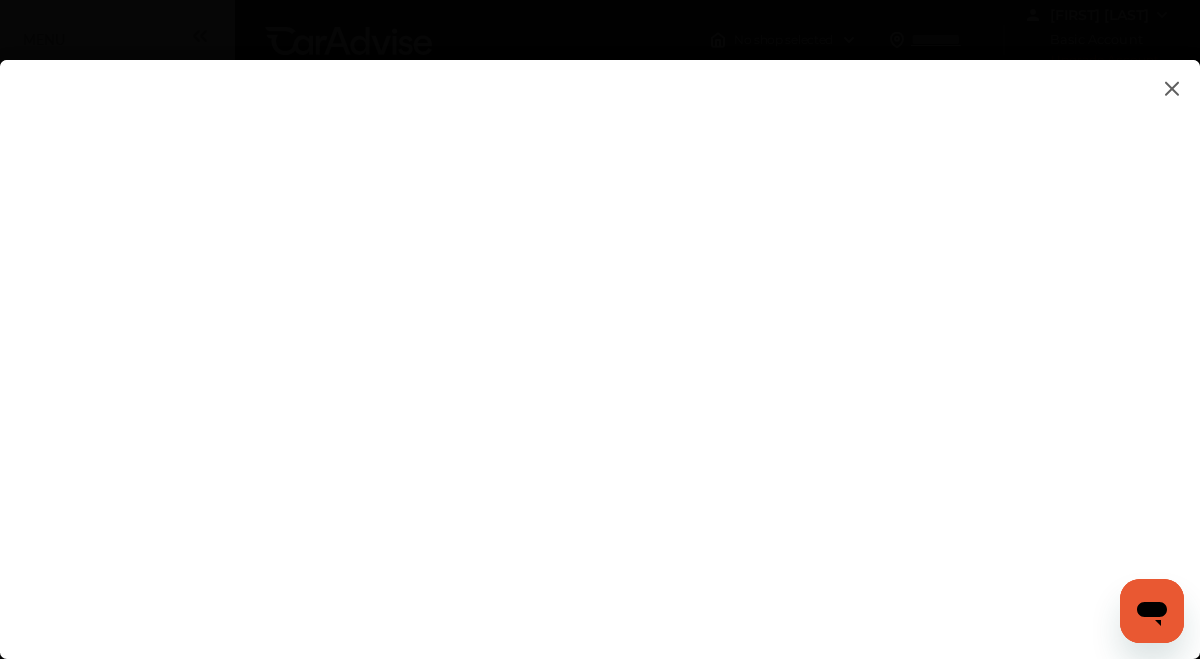 scroll, scrollTop: 0, scrollLeft: 0, axis: both 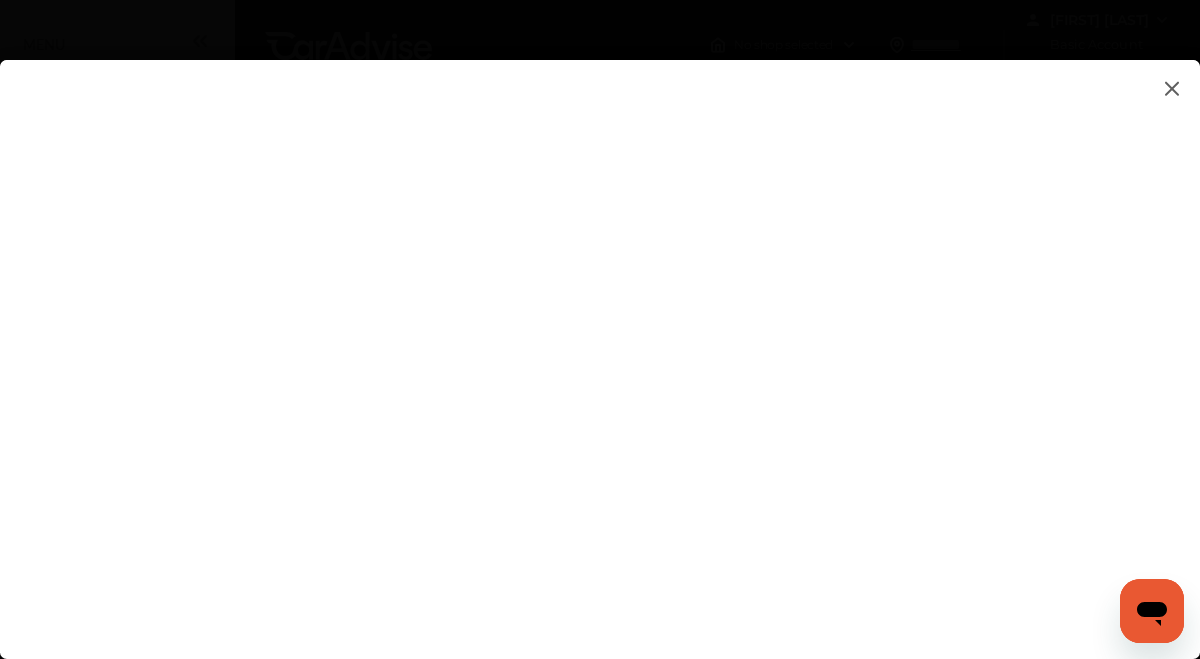 click at bounding box center [600, 339] 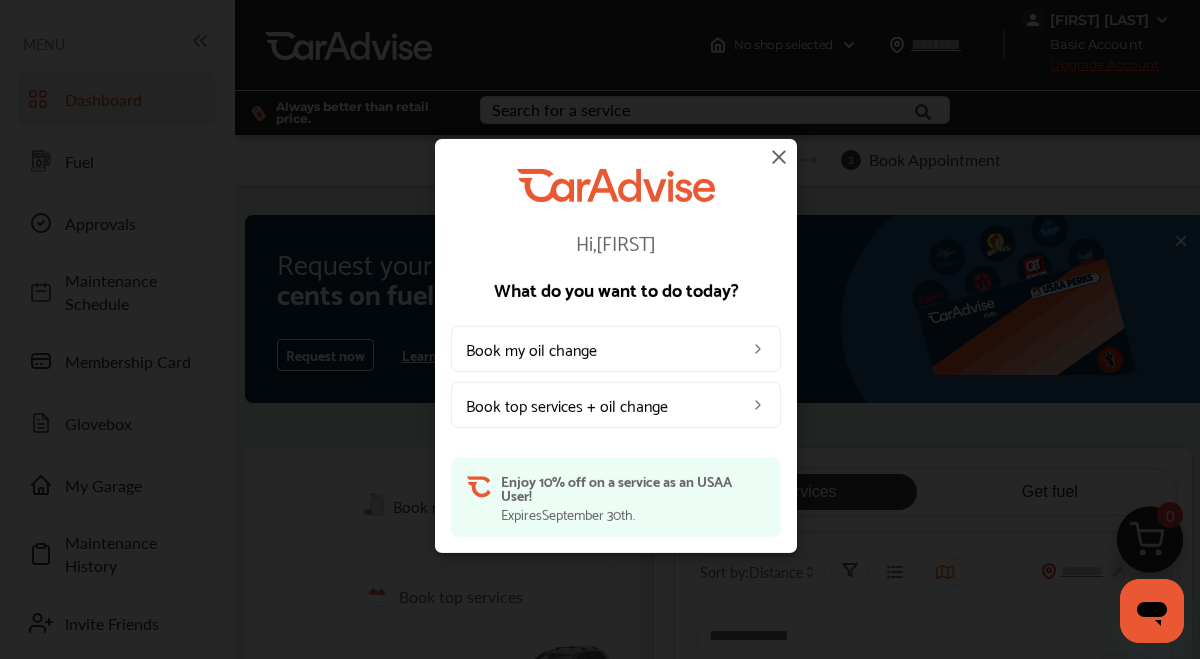 click at bounding box center (779, 156) 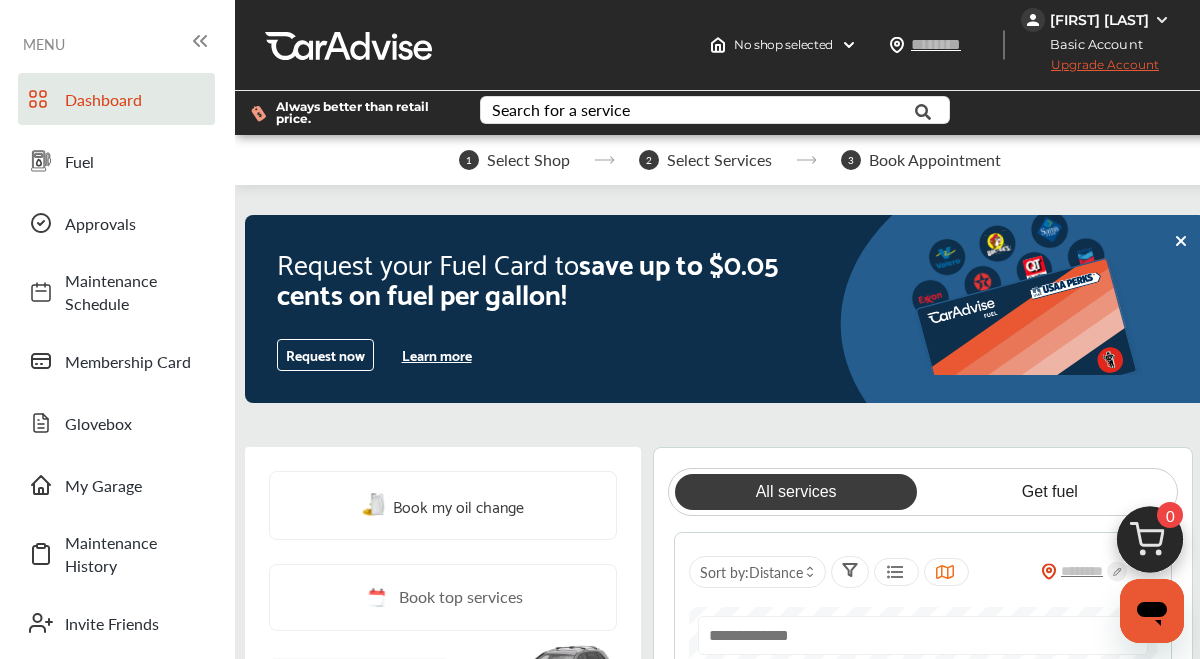 click on "Book my oil change Book top services 2015 Kia Sorento 2015 Kia Sorento Current Mileage 125,000 Last Service -- Next Maintenance Service at 127,500 mi on 10/20/2025 Book now Tire Rotation
.st0{fill:#FA4A1C;}
From  $10.99 - $71.50 Oil Change
.st0{fill:#FA4A1C;}
From  $39.82 - $168.96 All services Get fuel
Sort by :  Distance" at bounding box center [725, 749] 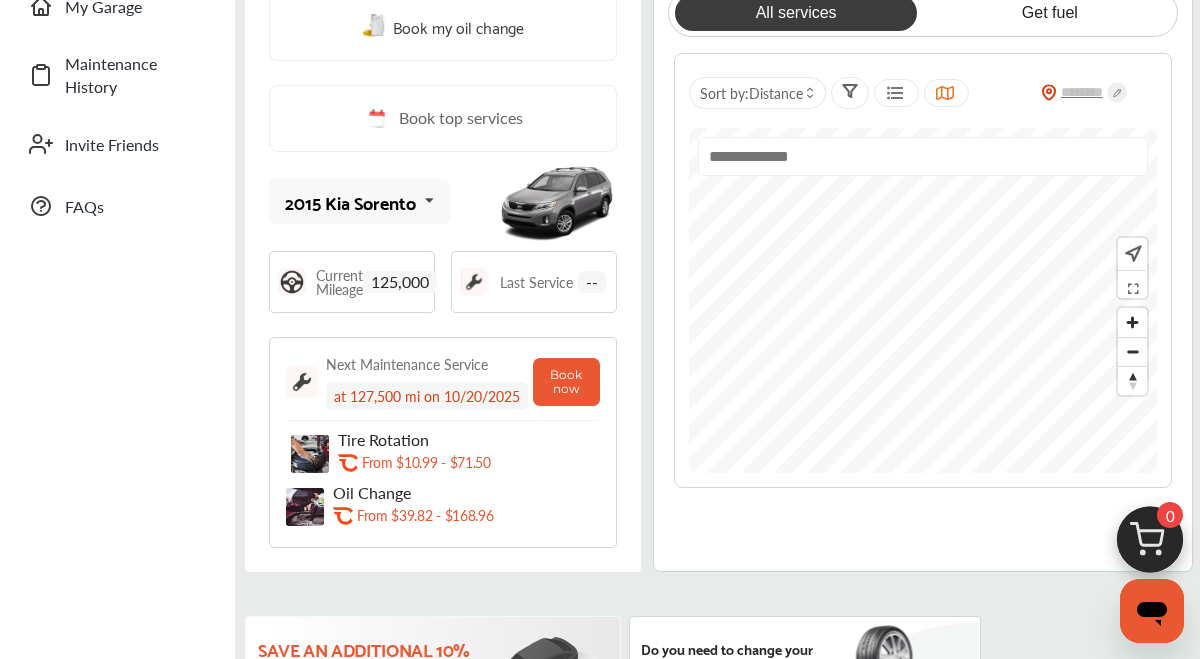scroll, scrollTop: 480, scrollLeft: 0, axis: vertical 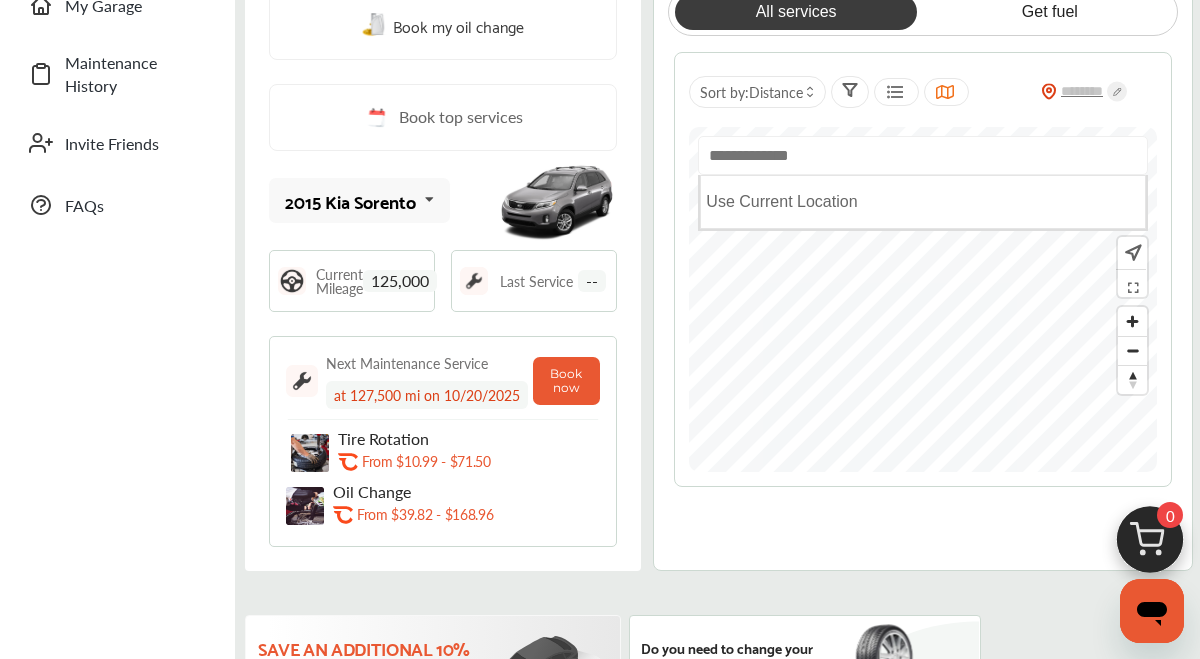 click at bounding box center [922, 155] 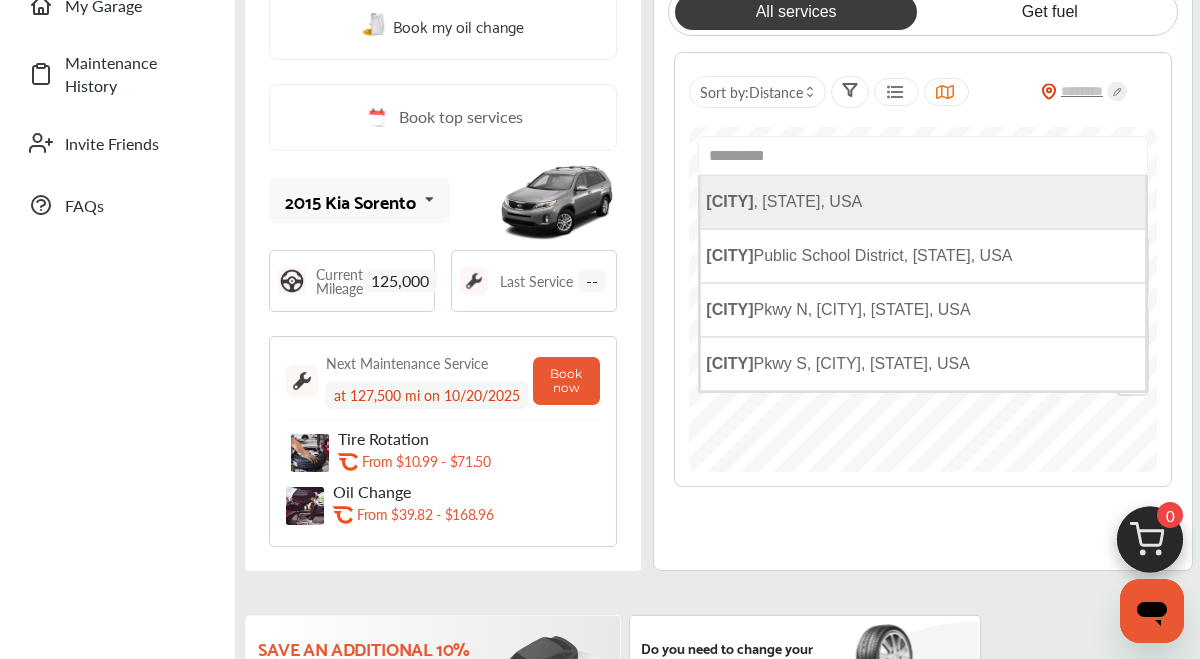 click on "[CITY] , [STATE], USA" at bounding box center [784, 201] 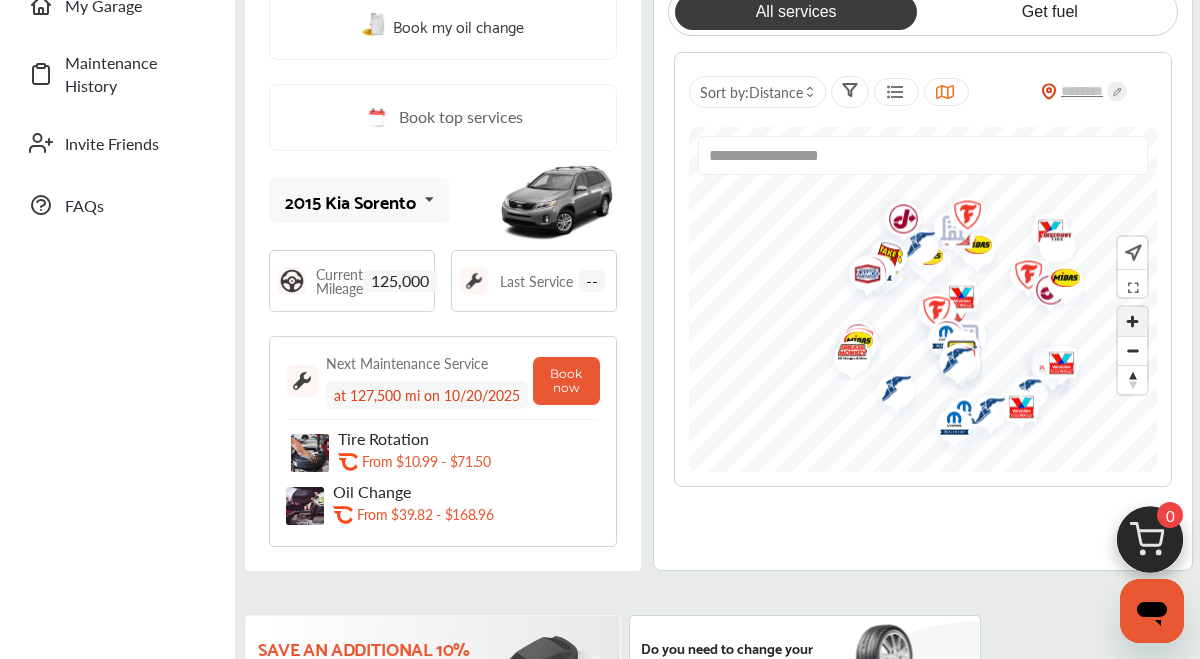 click at bounding box center (1132, 321) 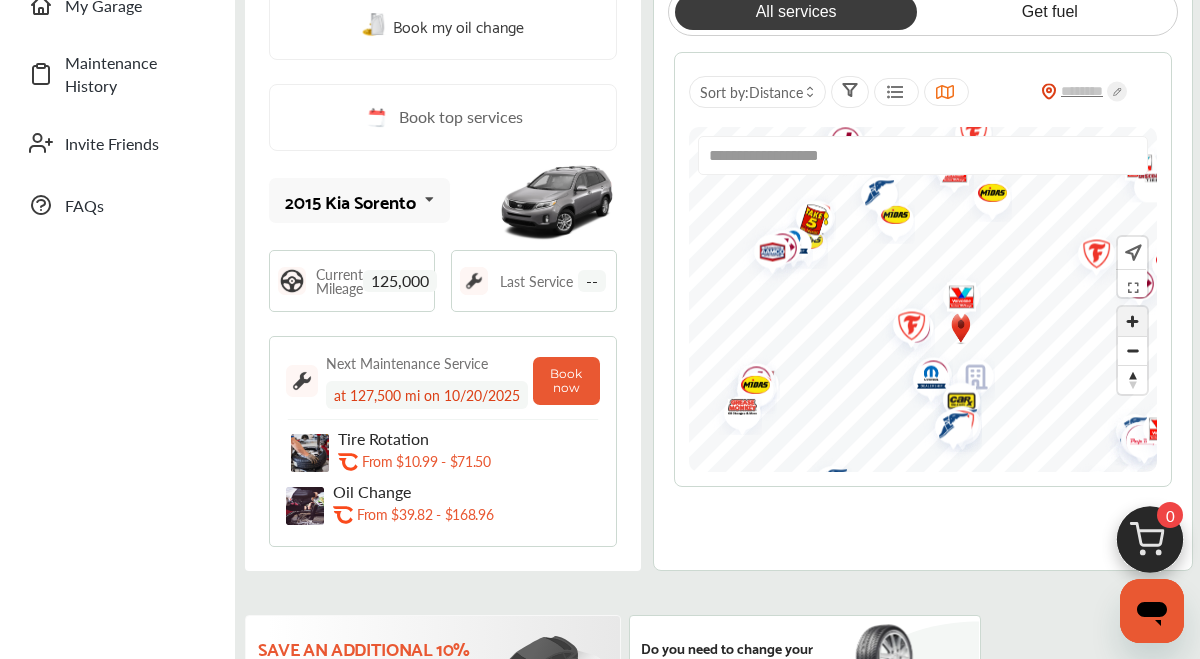 click at bounding box center [1132, 321] 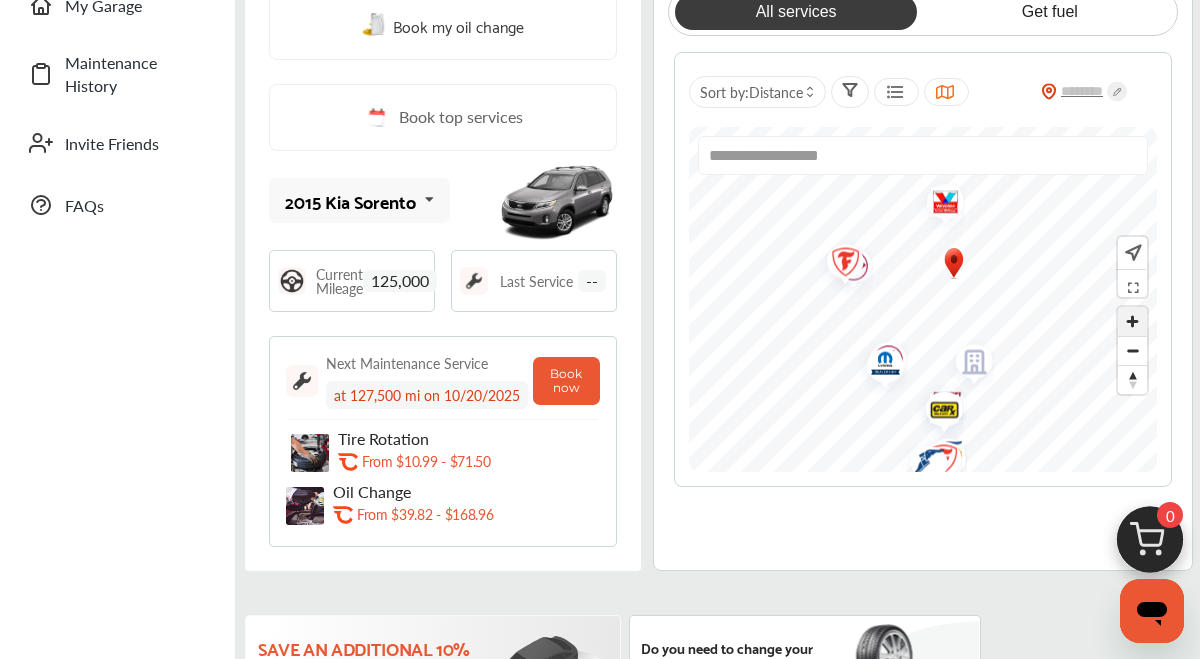 click at bounding box center (1132, 321) 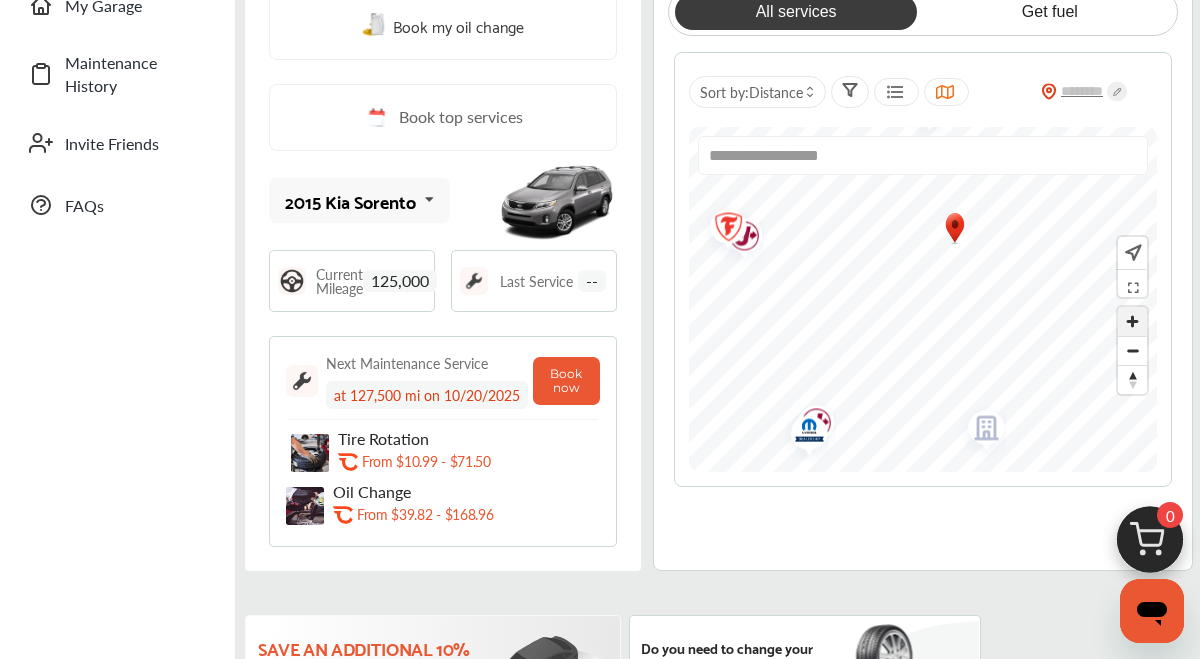click at bounding box center (1132, 321) 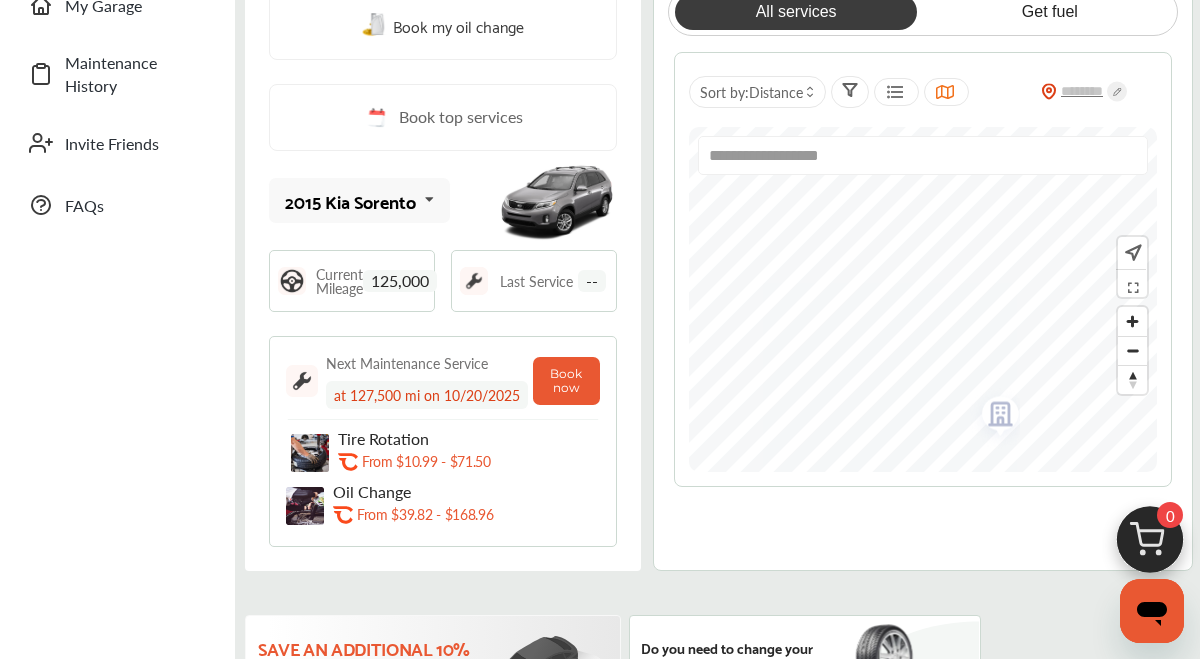 click on "**********" at bounding box center (923, 299) 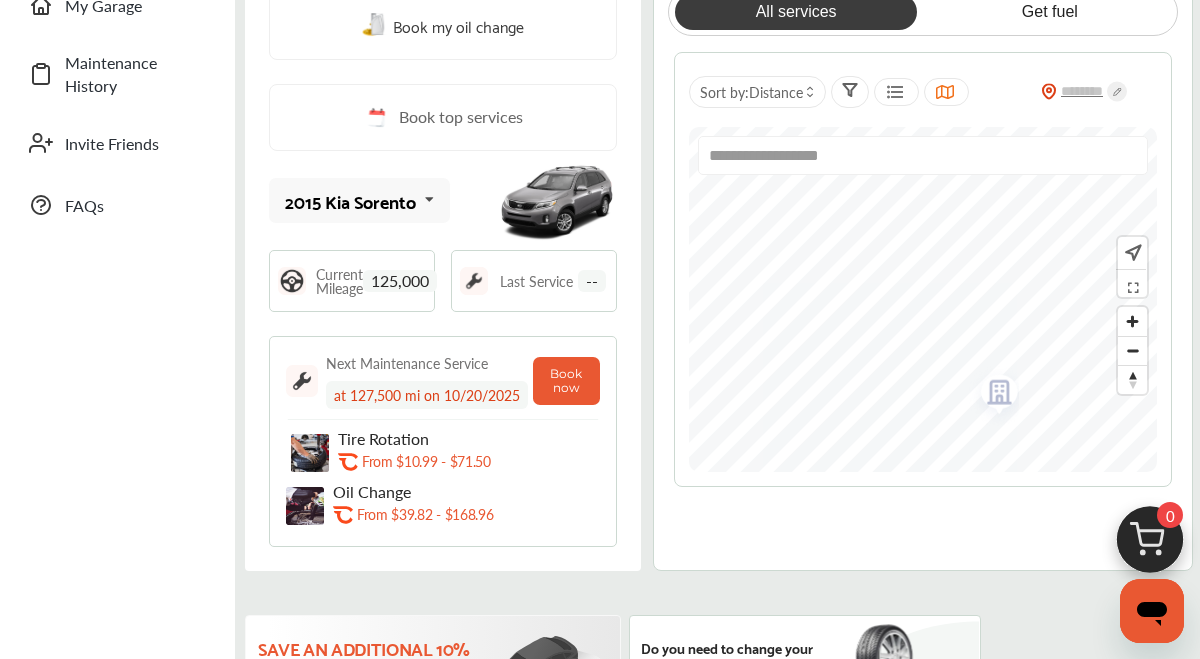 click on "**********" at bounding box center (923, 299) 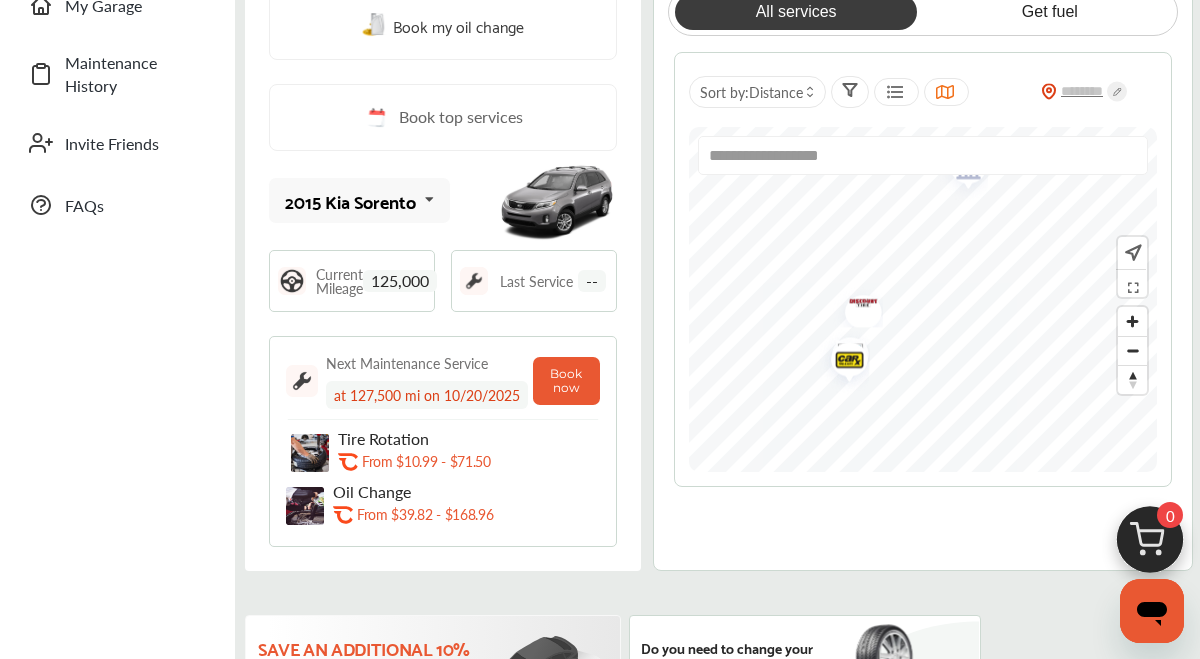 click at bounding box center (842, 362) 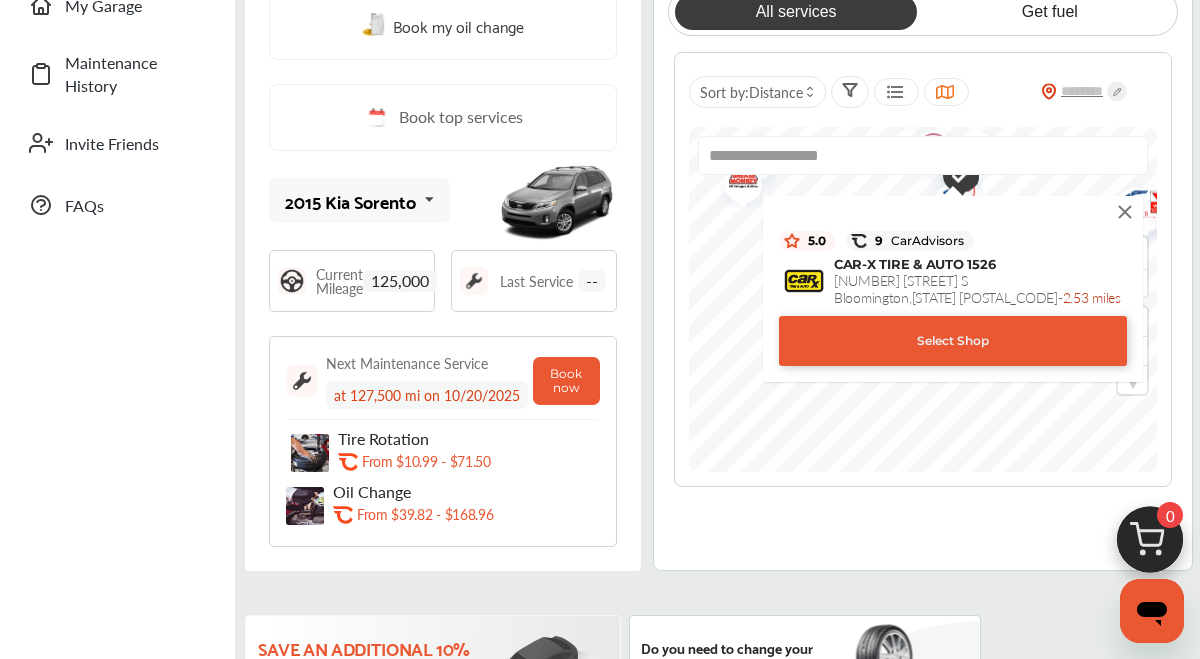click at bounding box center (1125, 212) 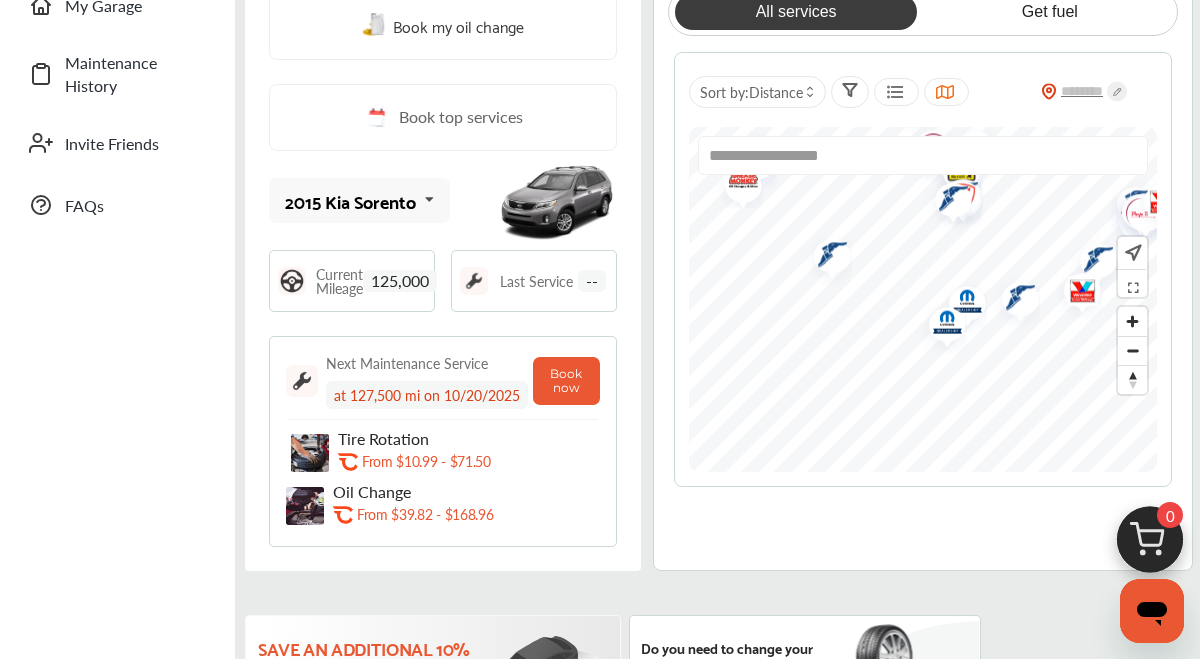 click on "**********" at bounding box center (725, 1223) 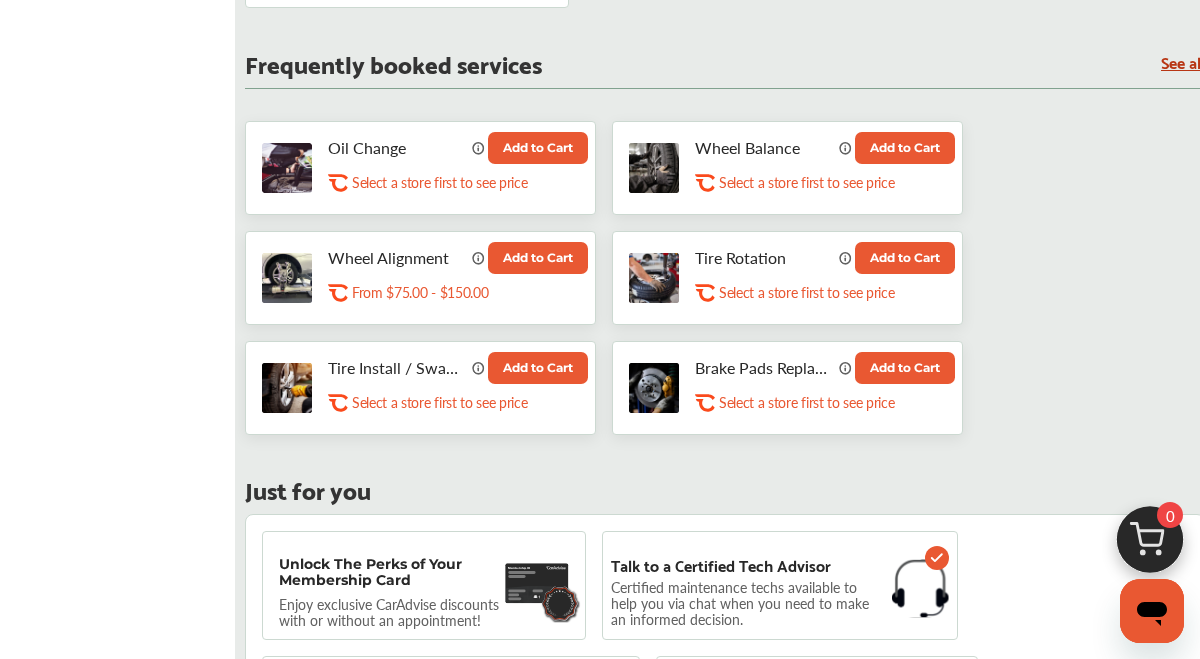 scroll, scrollTop: 1360, scrollLeft: 0, axis: vertical 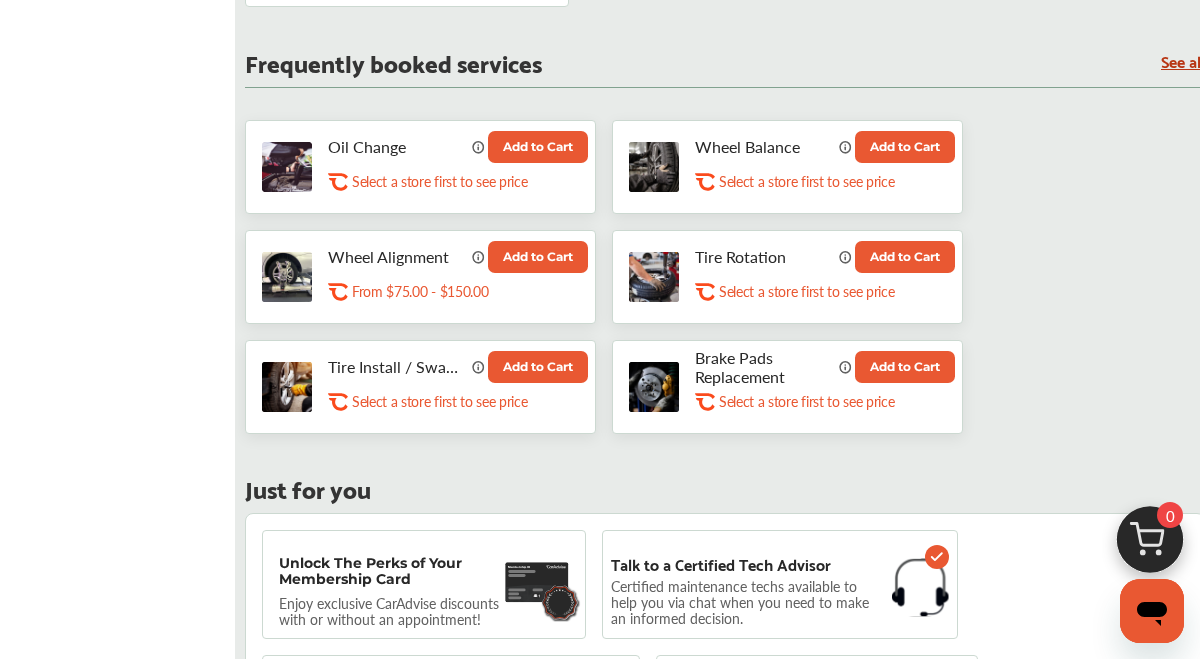 click on "Brake Pads Replacement" at bounding box center (763, 367) 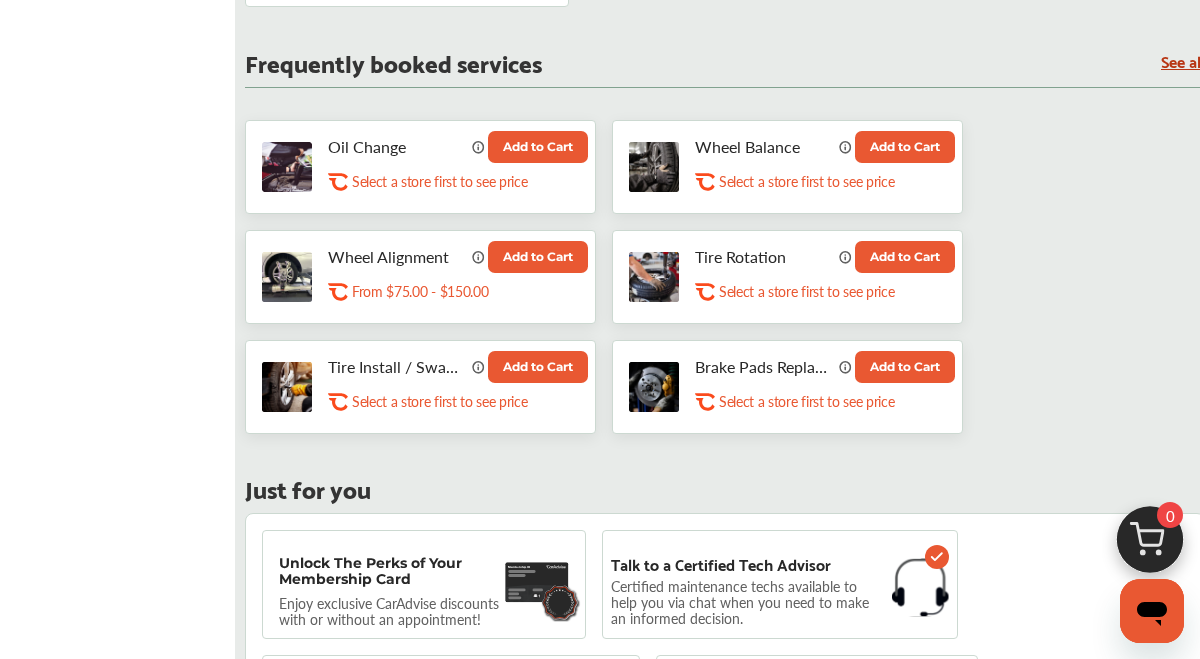 click on "Select a store first to see price" at bounding box center (806, 401) 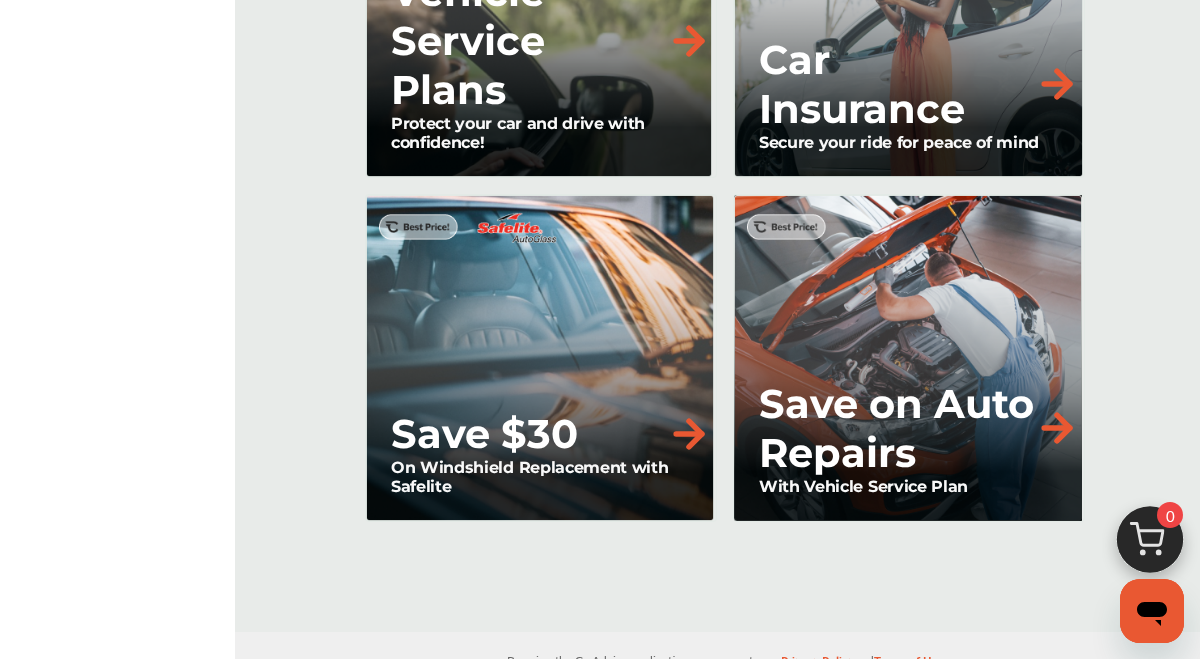 scroll, scrollTop: 2680, scrollLeft: 0, axis: vertical 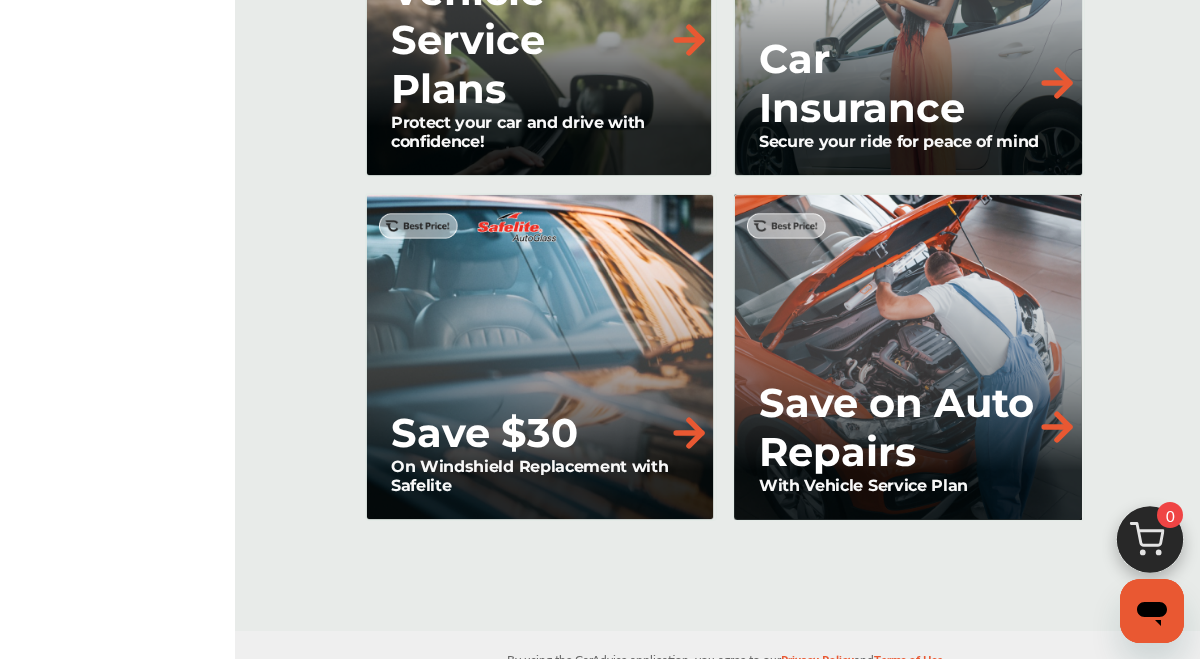click at bounding box center (1057, 427) 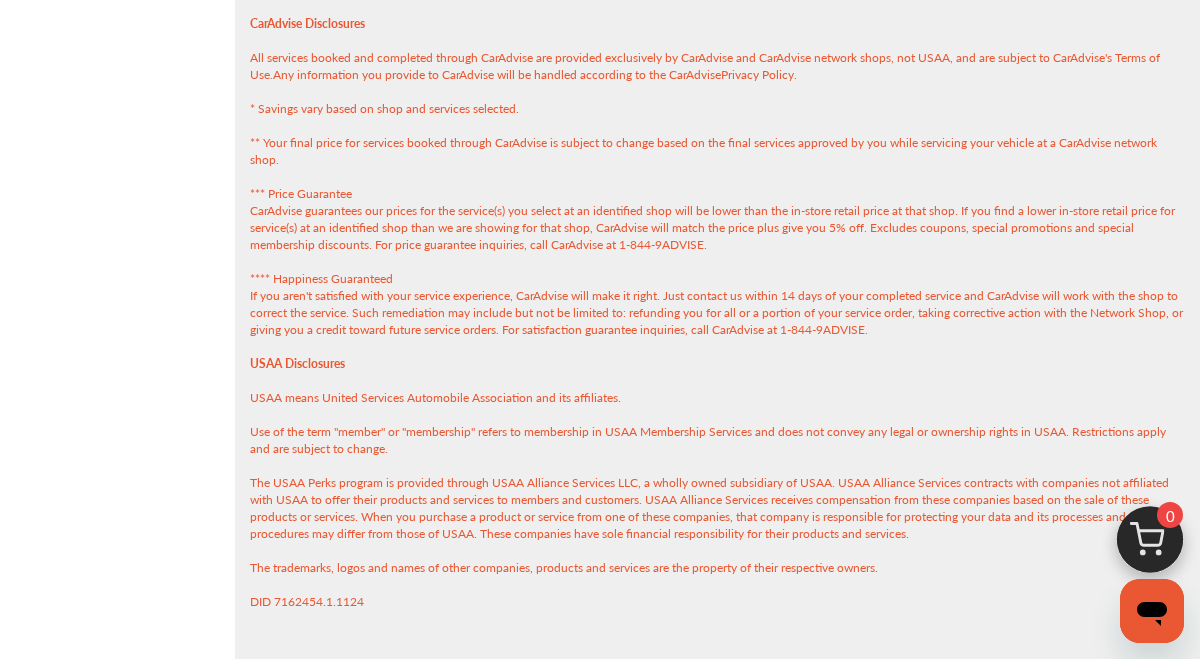 scroll, scrollTop: 0, scrollLeft: 0, axis: both 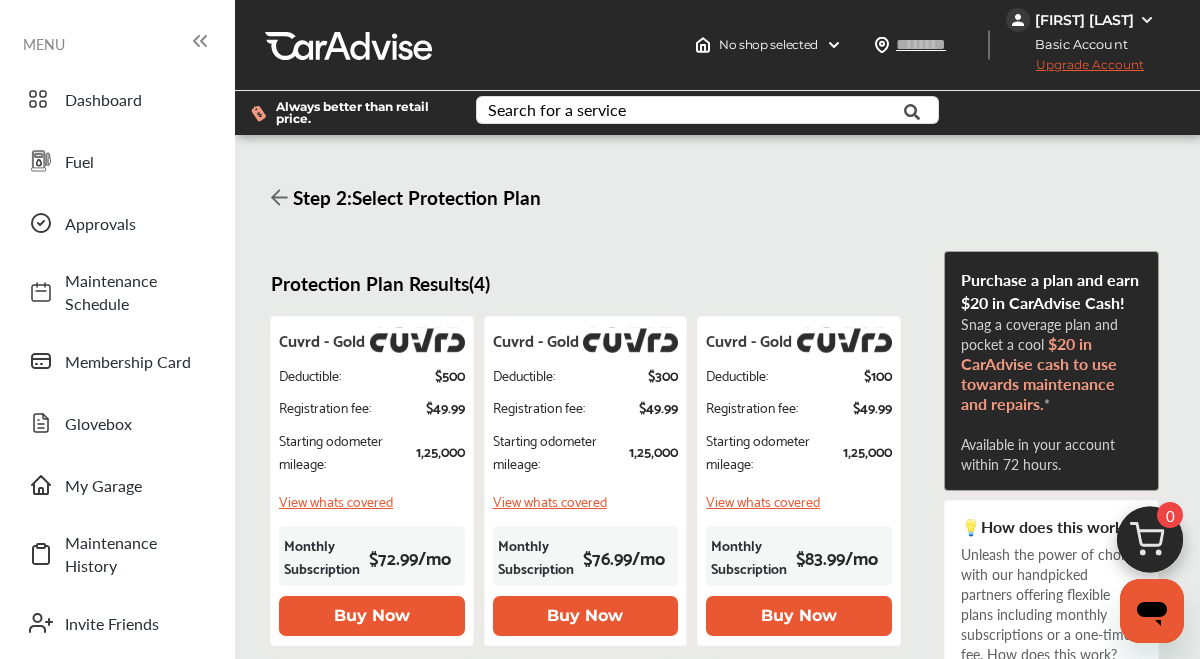 click on "Step 2 :  Select Protection Plan Protection Plan Results  ( 4 ) Cuvrd - Gold Deductible : $ 500 Registration fee : $ 49.99 Starting odometer mileage : 1,25,000 View whats covered Monthly Subscription $ 72.99 / mo Buy Now Cuvrd - Gold Deductible : $ 300 Registration fee : $ 49.99 Starting odometer mileage : 1,25,000 View whats covered Monthly Subscription $ 76.99 / mo Buy Now Cuvrd - Gold Deductible : $ 100 Registration fee : $ 49.99 Starting odometer mileage : 1,25,000 View whats covered Monthly Subscription $ 83.99 / mo Buy Now Get a Free Quote Enroll in a VzzBee subscription today to get instant protection for your vehicle and avoid the costs of covered repairs the next time your vehicle experiences a breakdown. Get a Quote Purchase a plan and earn $20 in CarAdvise Cash! Snag a coverage plan and pocket a cool   $20 in CarAdvise cash to use towards maintenance and repairs. *   Available in your account within 72 hours. 💡  How does this work?" at bounding box center (717, 580) 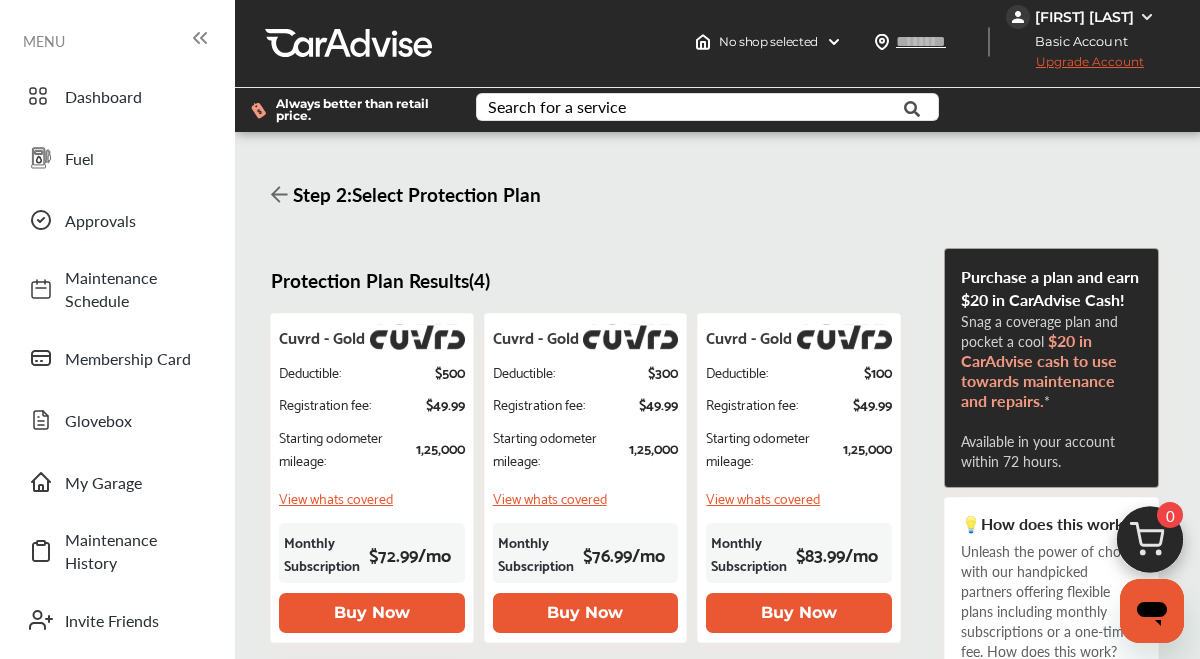 scroll, scrollTop: 0, scrollLeft: 0, axis: both 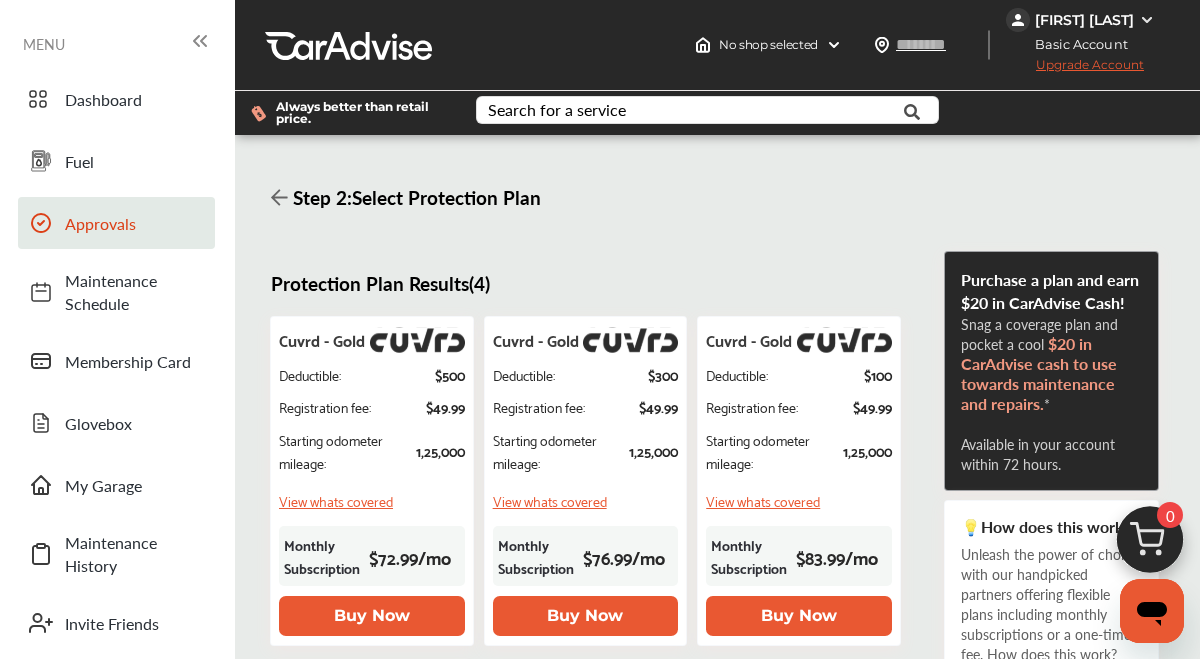 click on "Approvals" at bounding box center (135, 223) 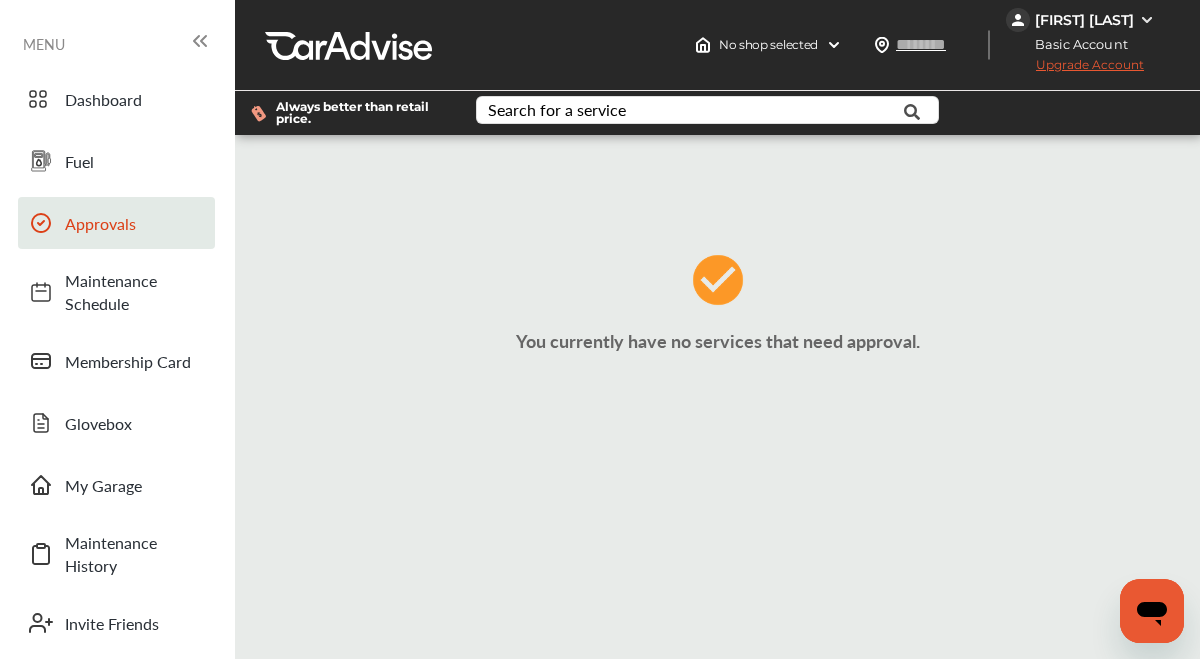 click 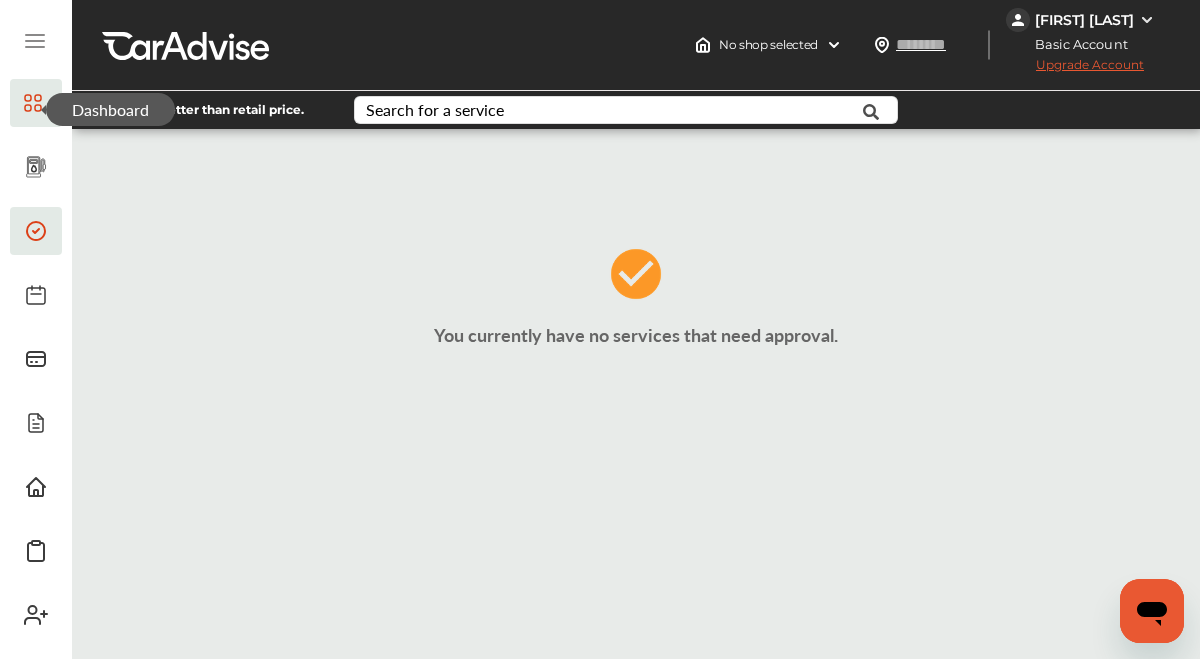 click 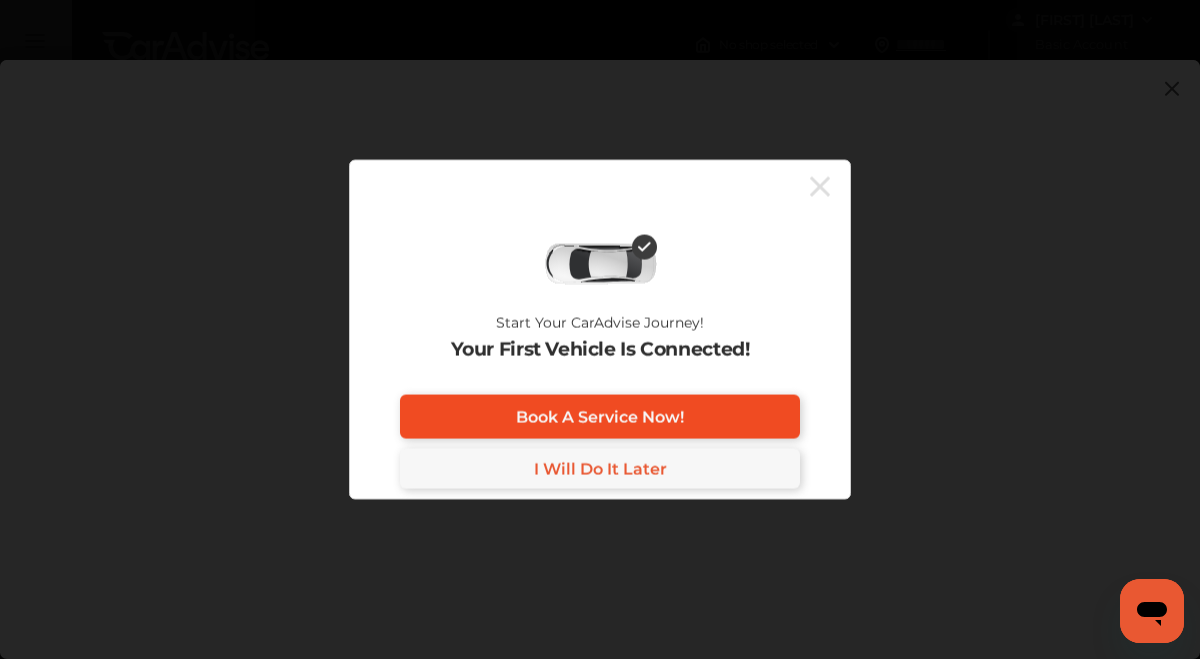 click on "Book A Service Now!" at bounding box center (600, 417) 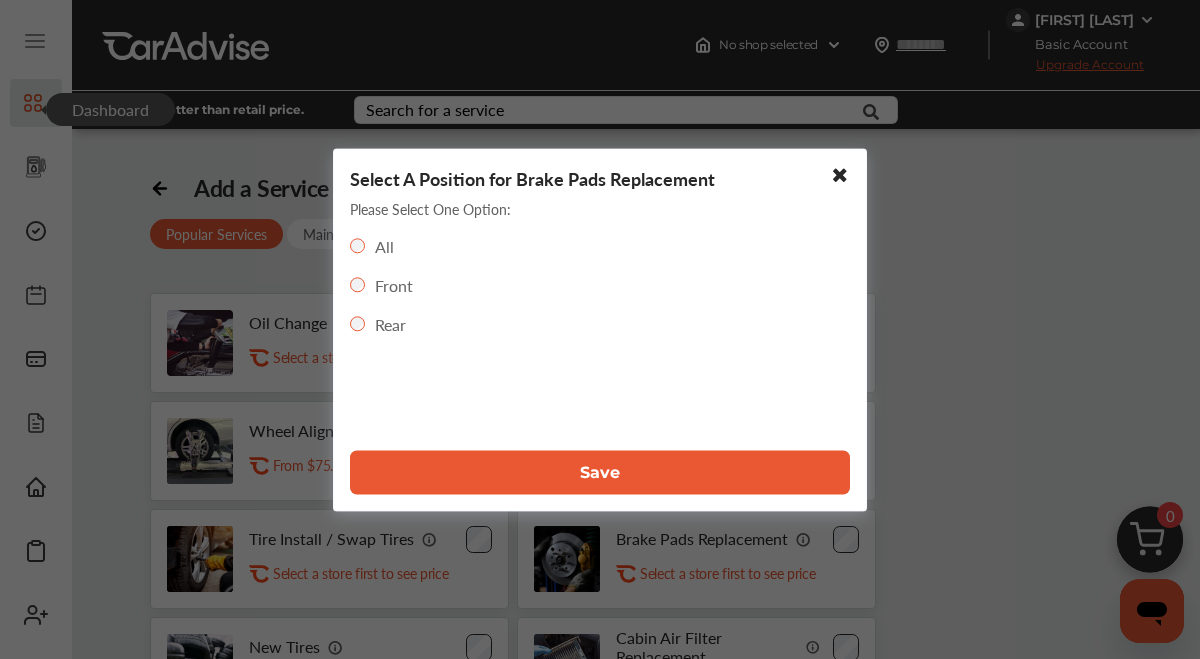 click on "Save" at bounding box center [600, 472] 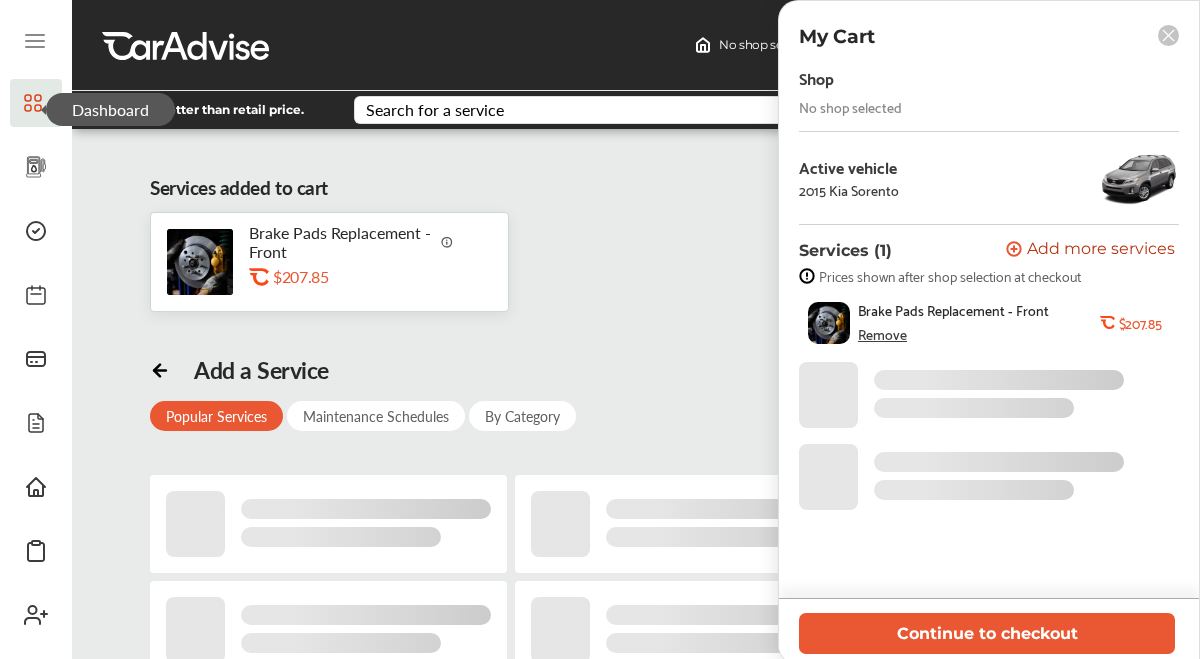 click on "Brake Pads Replacement - Front Remove
.st0{fill:#FA4A1C;}
$207.85" at bounding box center (984, 323) 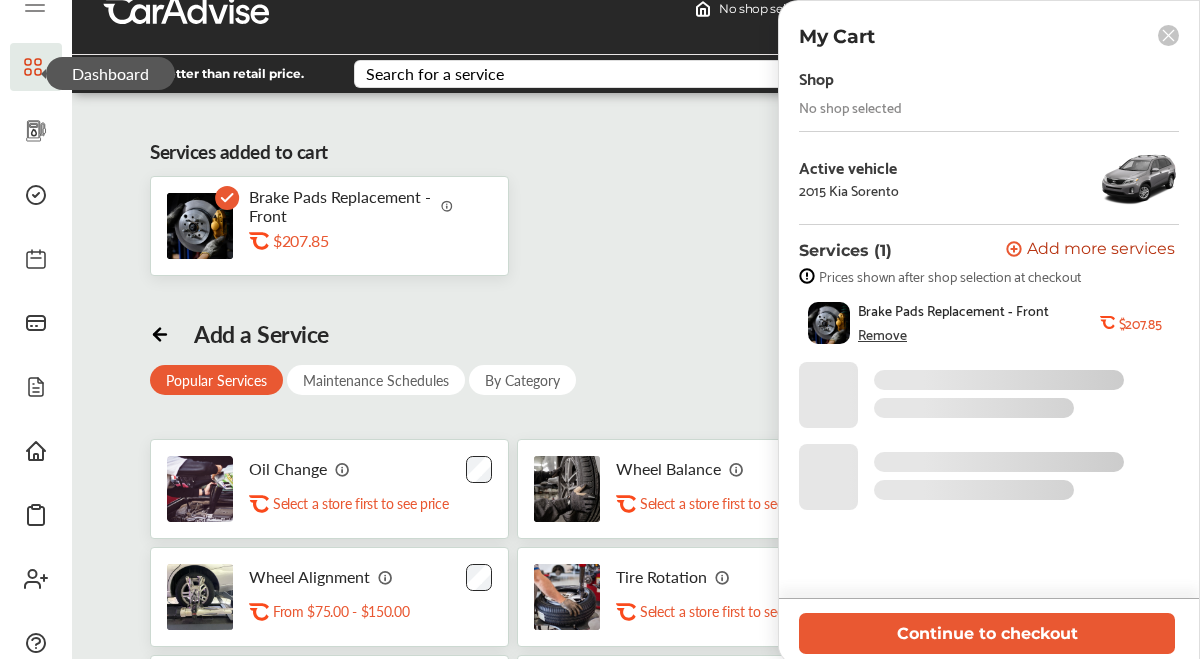 scroll, scrollTop: 40, scrollLeft: 0, axis: vertical 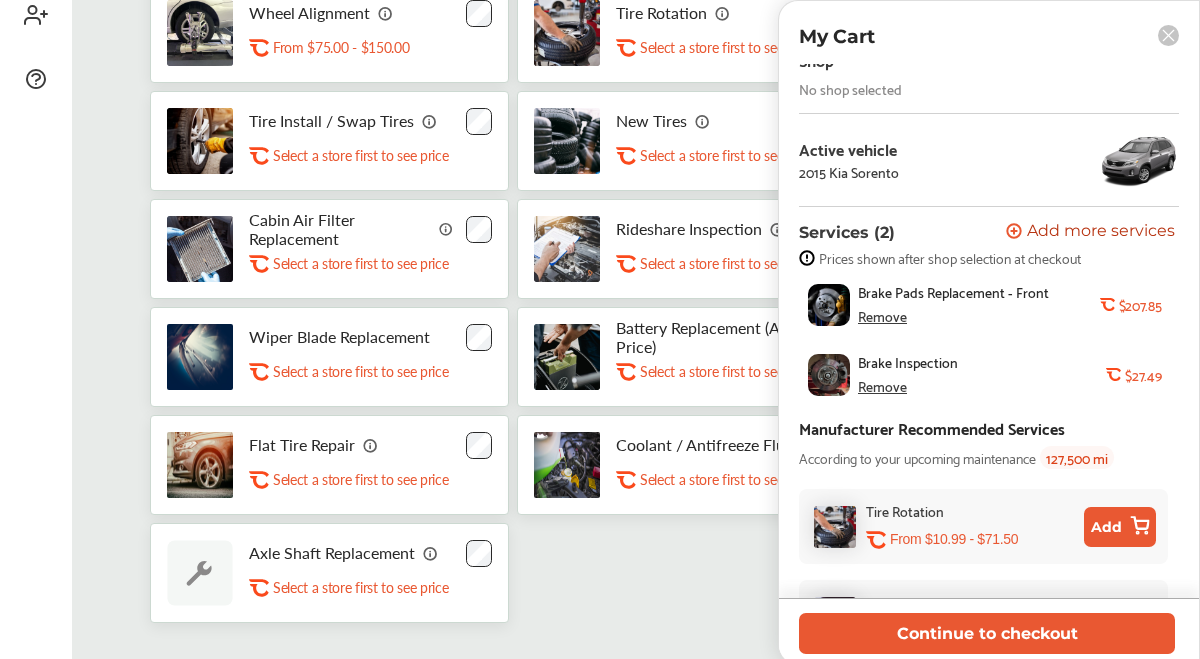 click on "Brake Inspection" at bounding box center (908, 362) 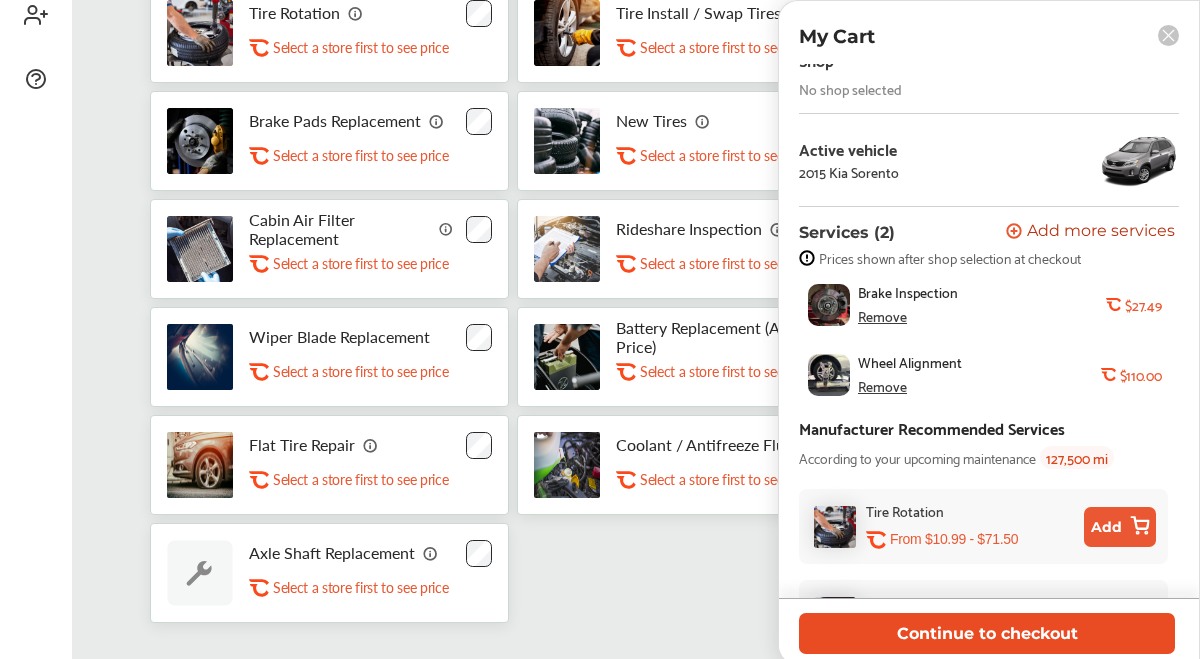 click on "Continue to checkout" at bounding box center (987, 633) 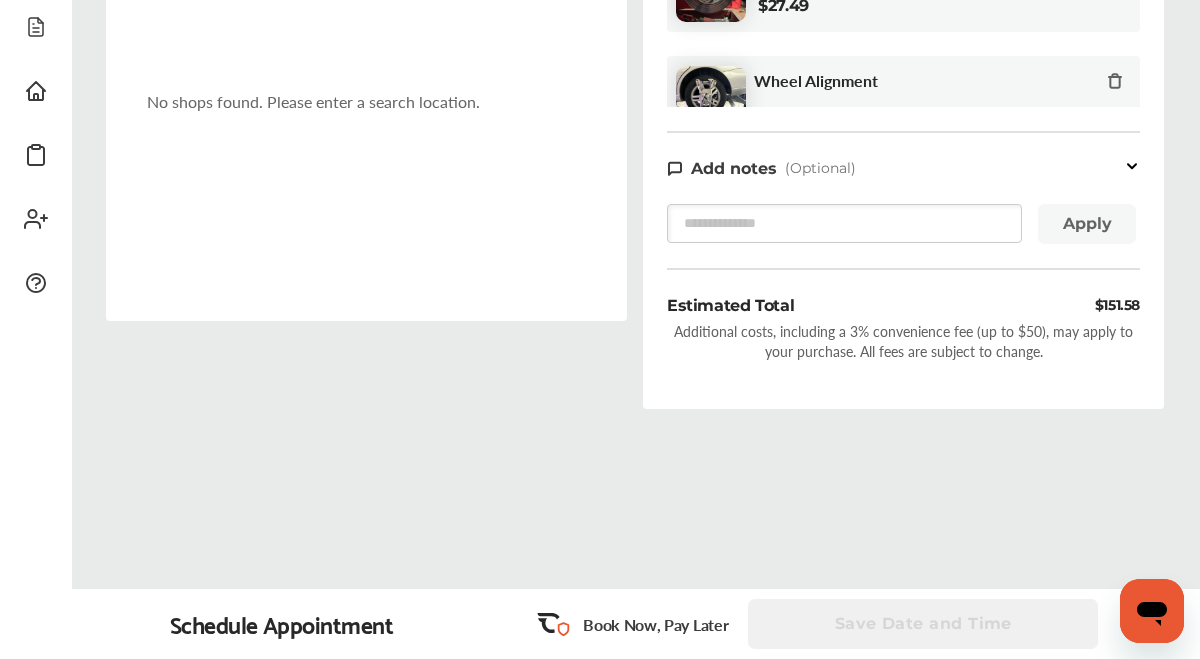 scroll, scrollTop: 0, scrollLeft: 0, axis: both 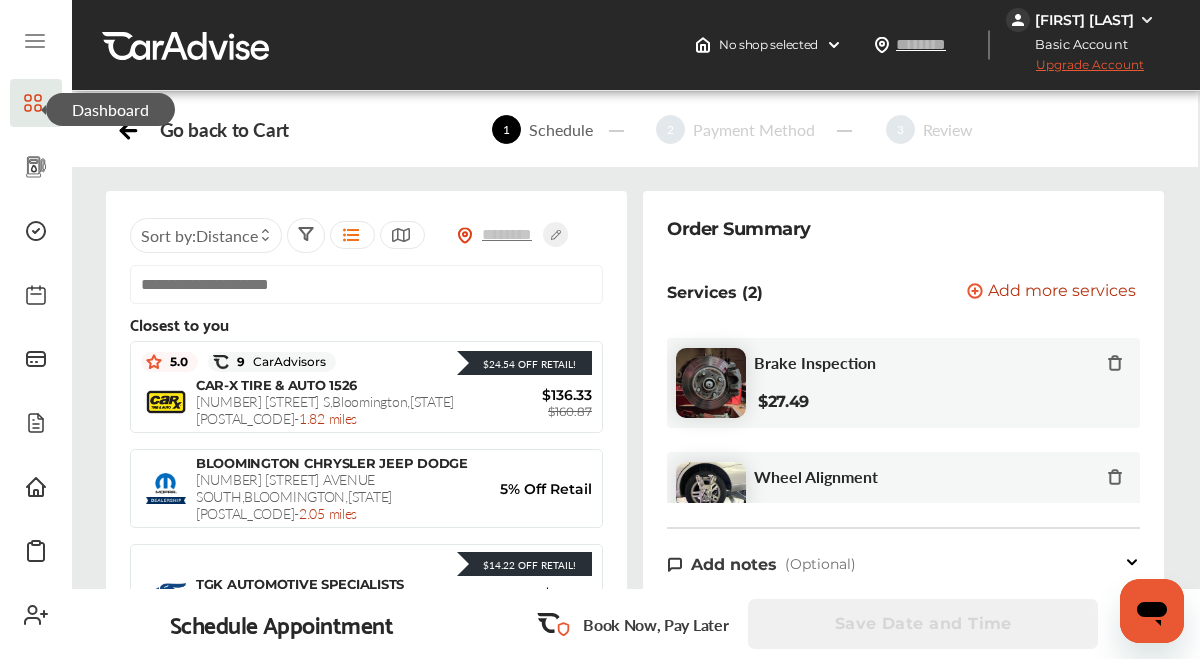 click on "Order Summary Services (2) Add a service
Add more services Brake Inspection
$27.49 Wheel Alignment
$110.00 Add notes (Optional)
Apply Estimated Total $151.58 Additional costs, including a 3% convenience fee (up to $50), may apply to your purchase. All fees are subject to change." at bounding box center (903, 506) 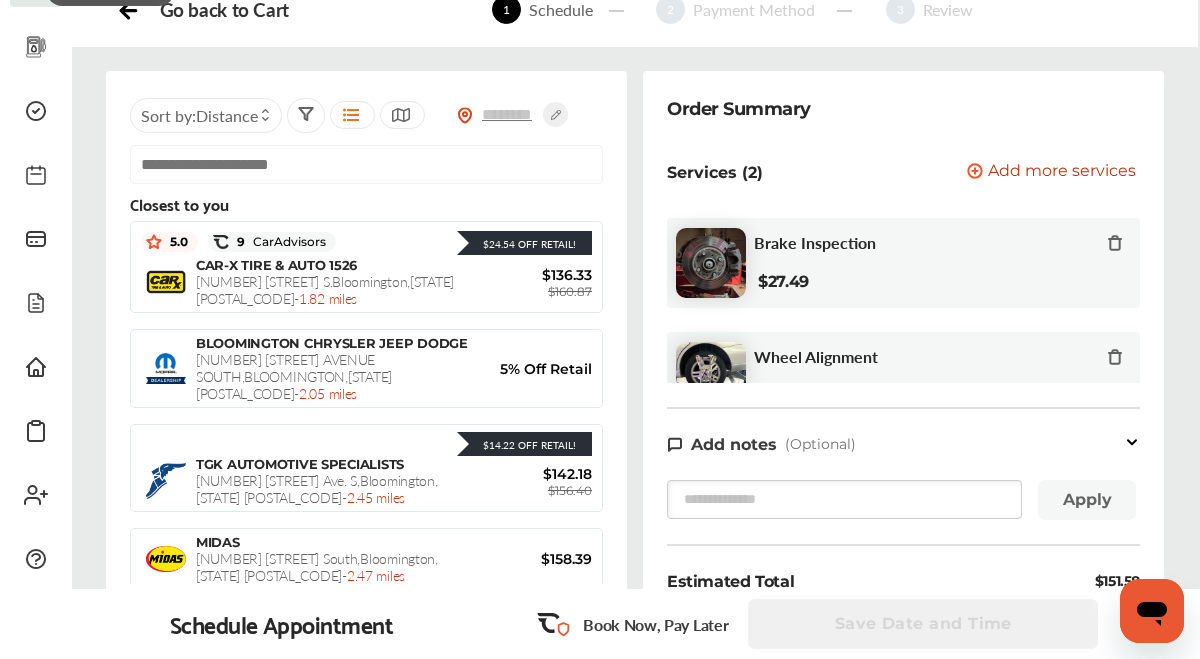 scroll, scrollTop: 160, scrollLeft: 0, axis: vertical 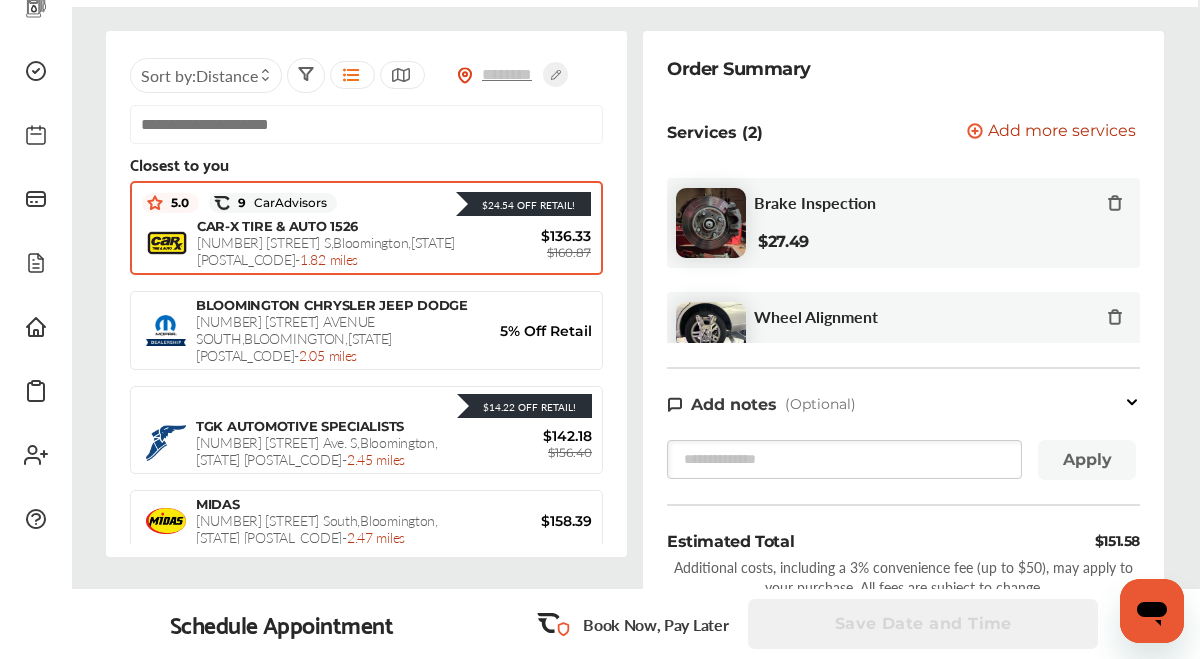 click on "[NUMBER] [STREET] S ,  [CITY] ,  [STATE]   [POSTAL_CODE]  -  1.82 miles" at bounding box center [326, 250] 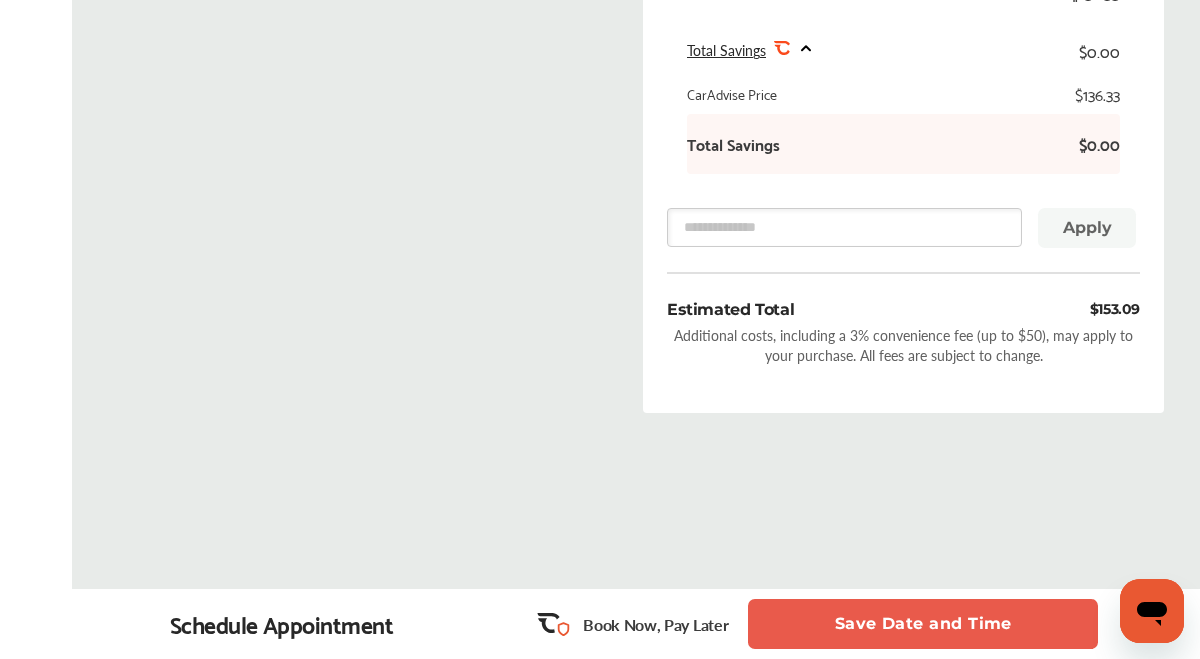 scroll, scrollTop: 820, scrollLeft: 0, axis: vertical 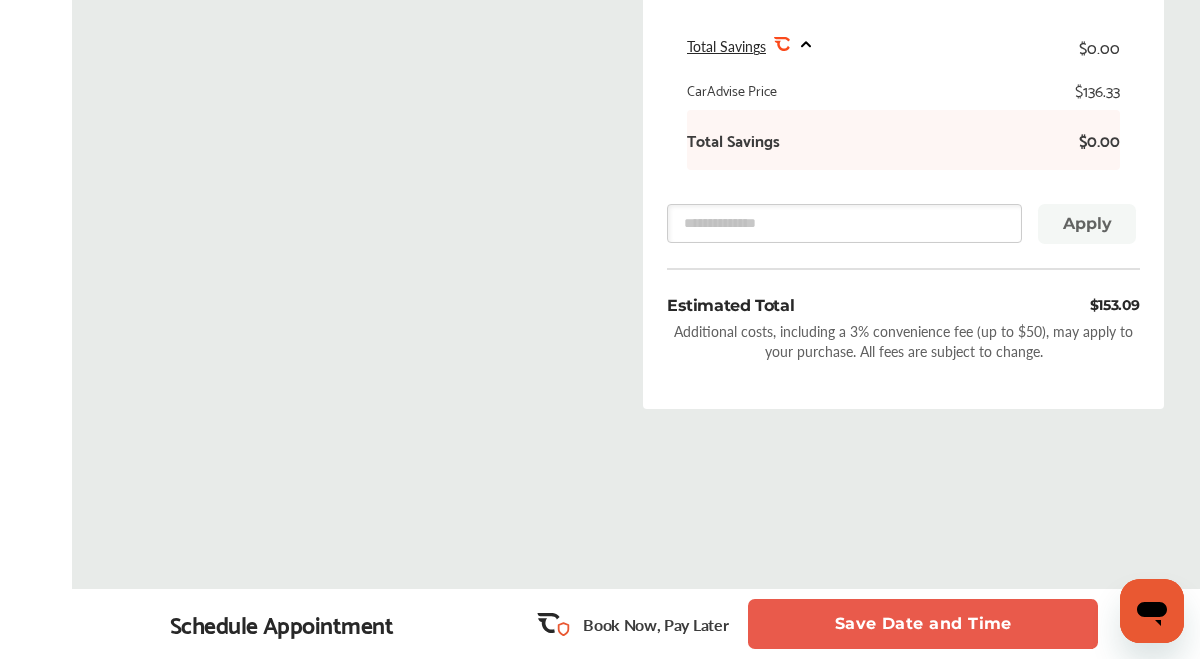 click on "Select Date and Time Next Month August 2025 Su Mo Tu We Th Fr Sa 27 28 29 30 31 1 2 3 4 5 6 7 8 9 10 11 12 13 14 15 16 17 18 19 20 21 22 23 24 25 26 27 28 29 30 31 1 2 3 4 5 6 Select Time Walk In" at bounding box center (366, -102) 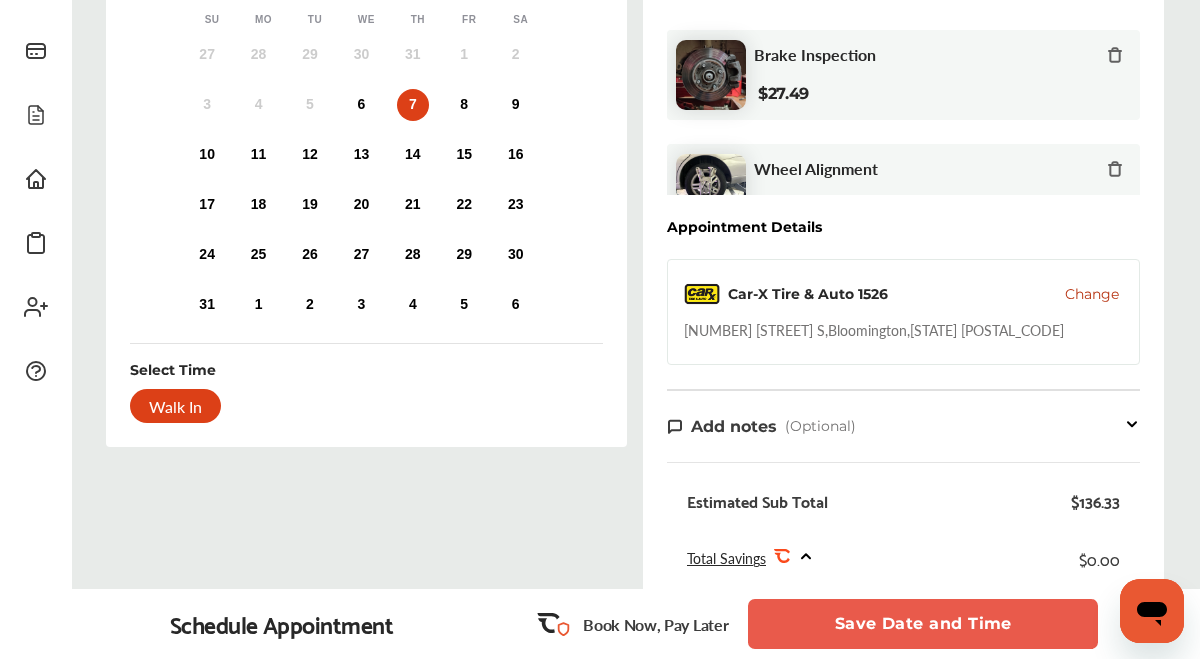 scroll, scrollTop: 300, scrollLeft: 0, axis: vertical 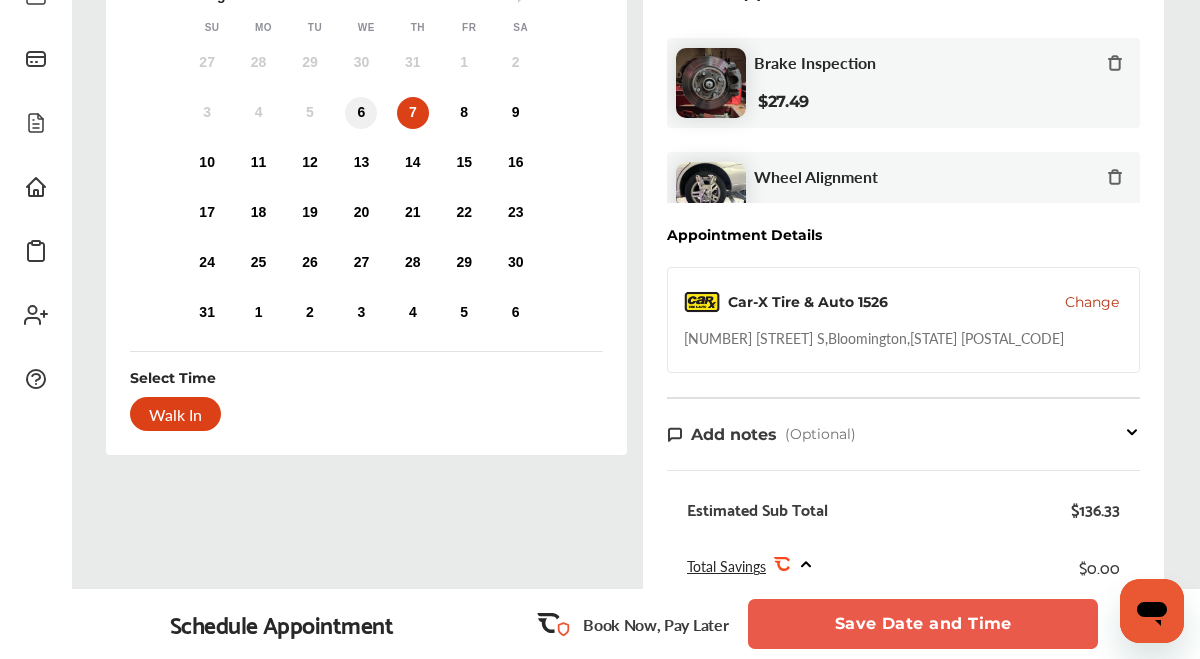 click on "6" at bounding box center (361, 113) 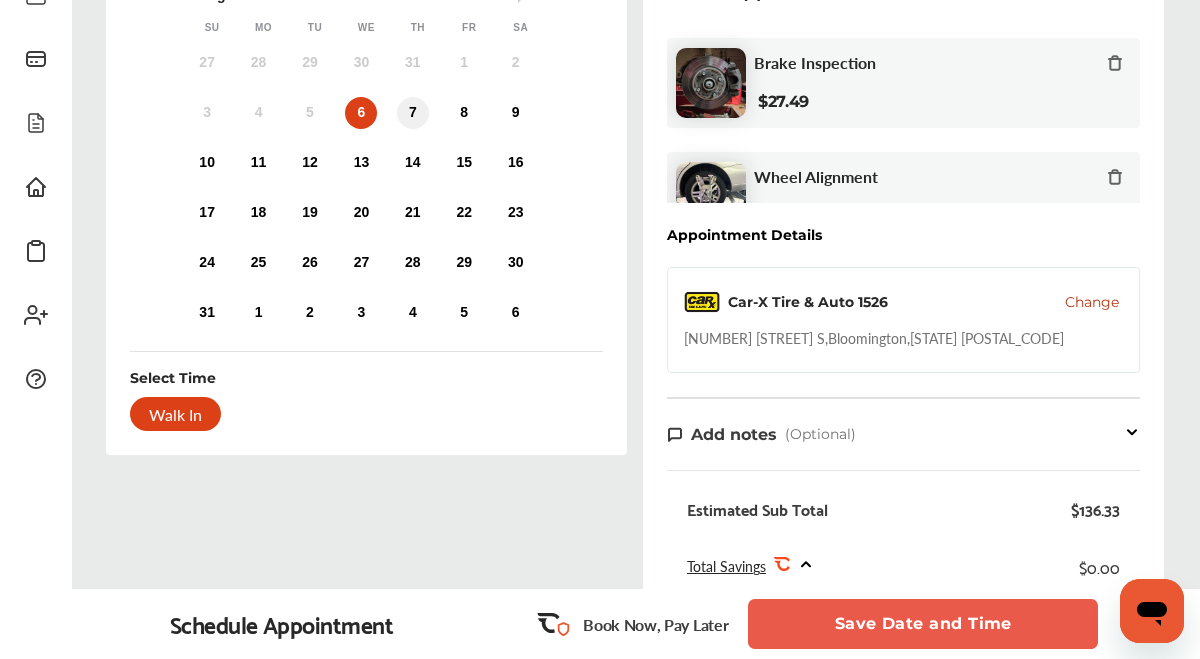 click on "7" at bounding box center [413, 113] 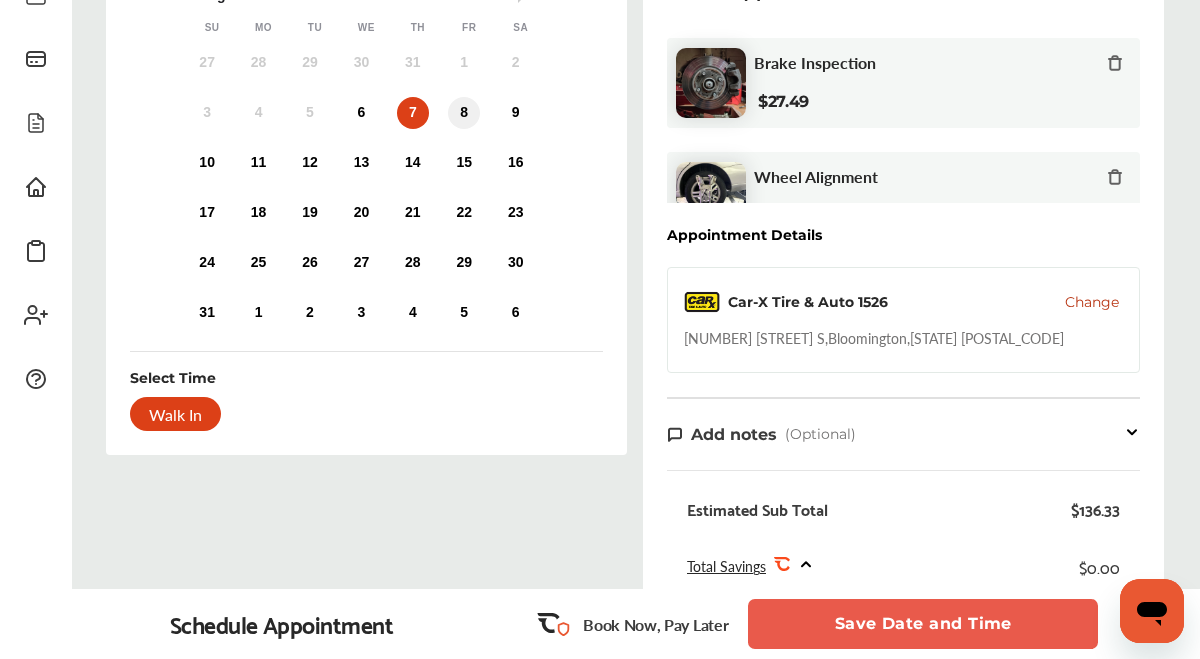 click on "8" at bounding box center (464, 113) 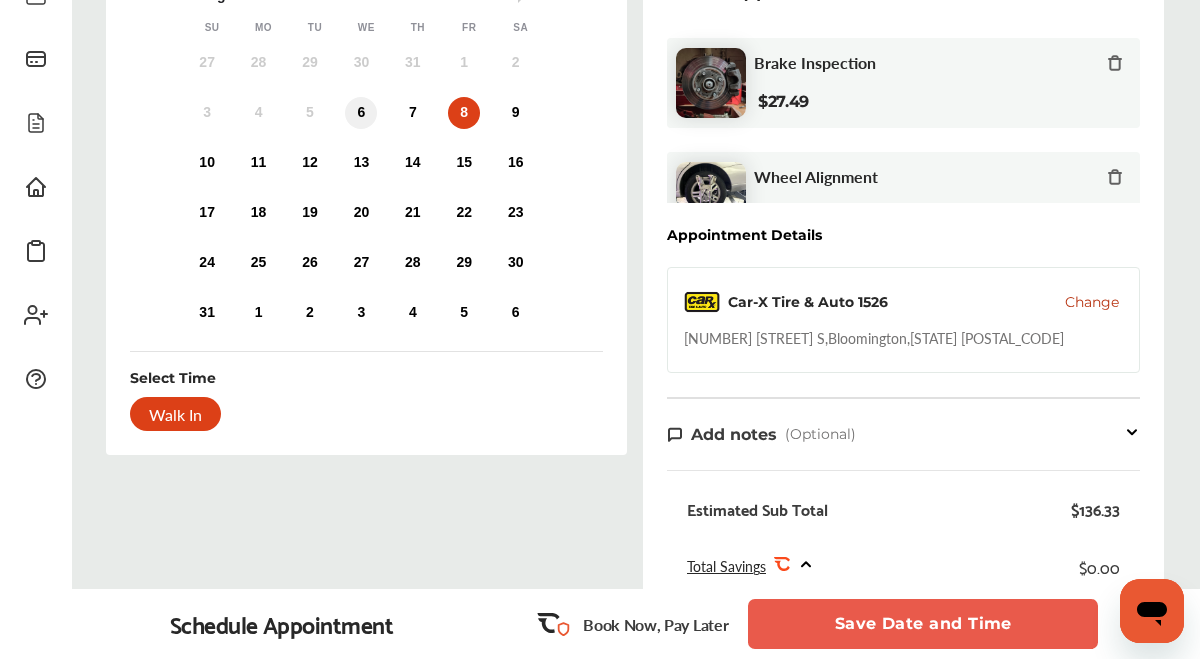 click on "6" at bounding box center (361, 113) 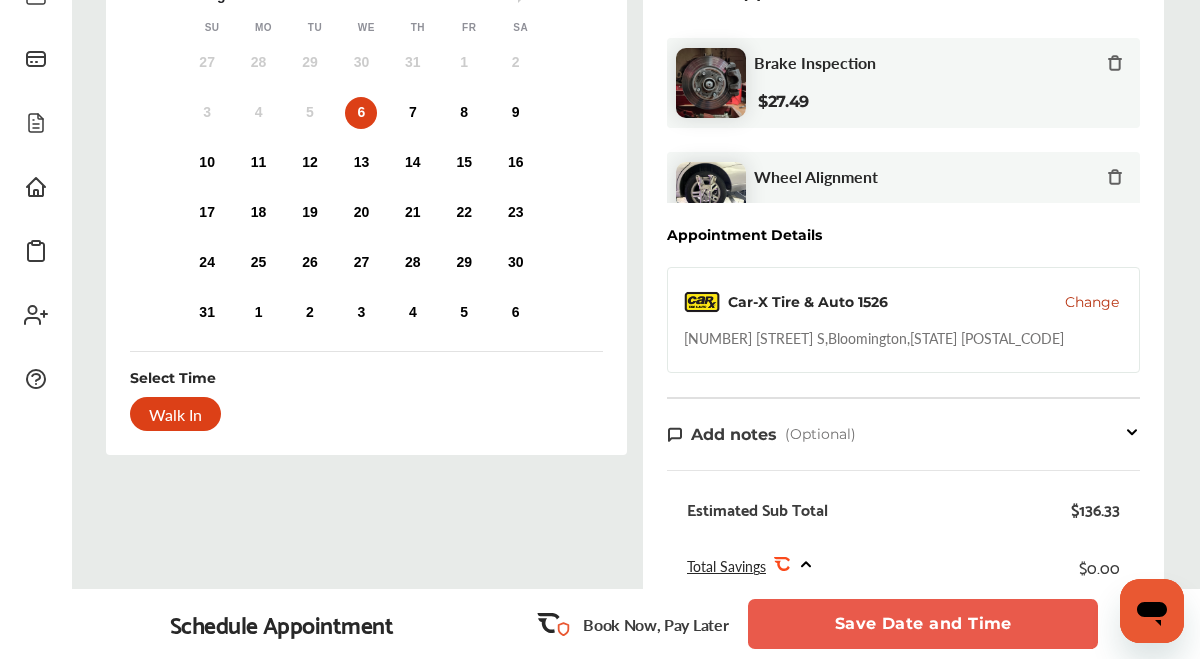 click on "Walk In" at bounding box center (366, 414) 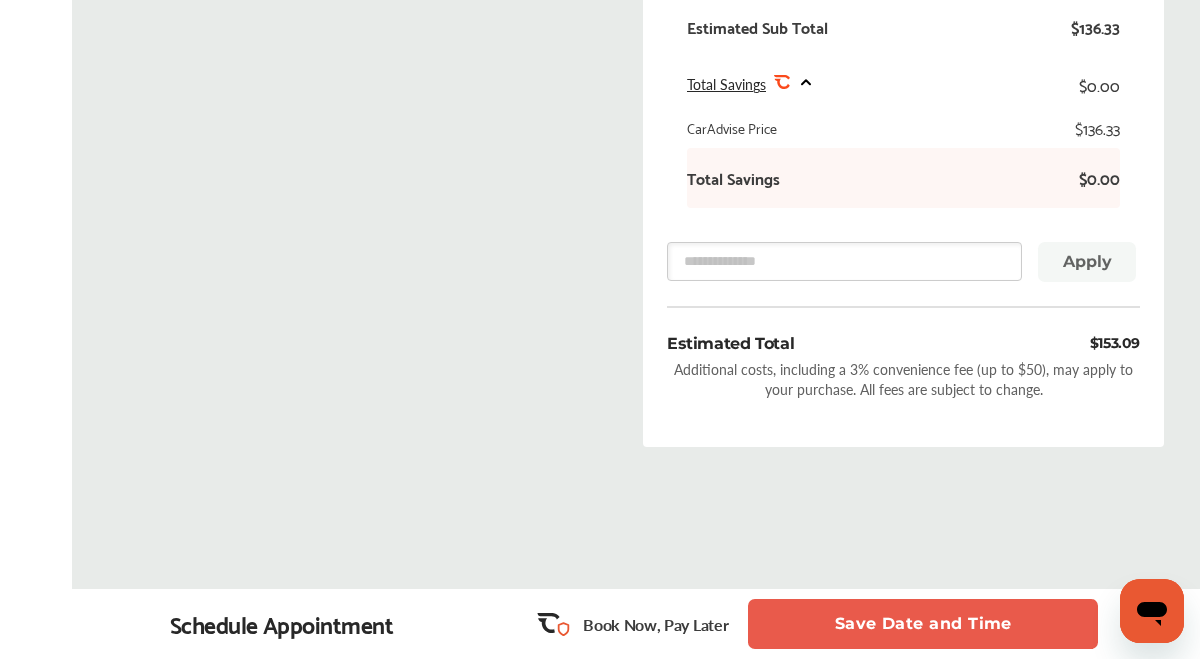 scroll, scrollTop: 820, scrollLeft: 0, axis: vertical 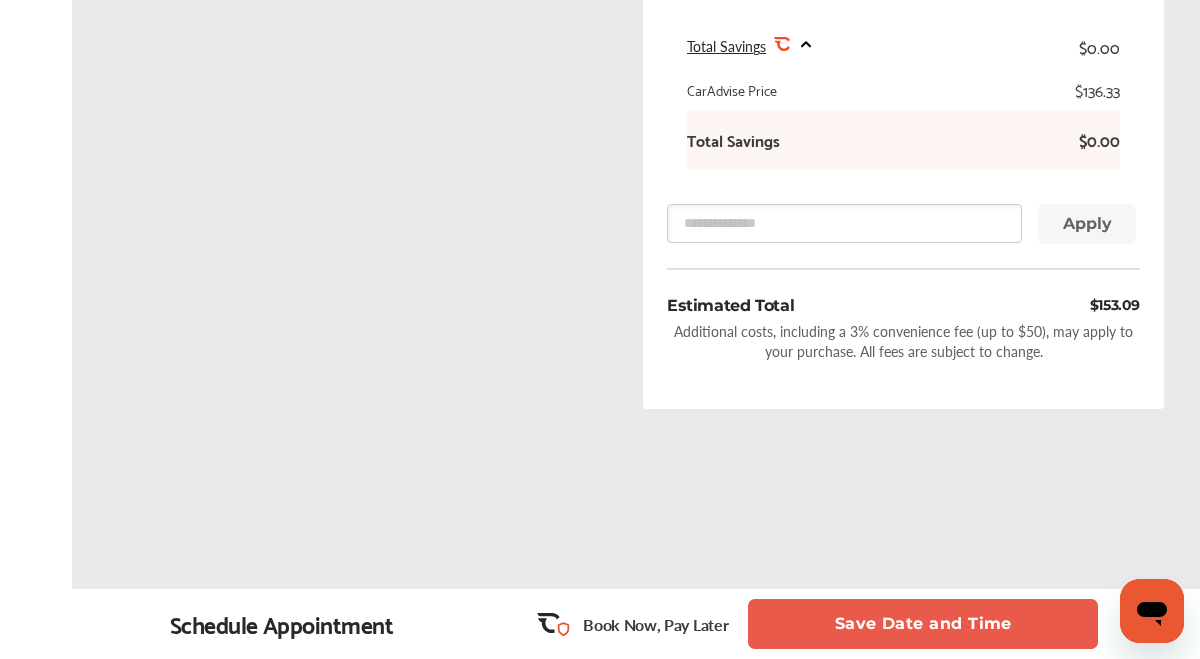 click on "Save Date and Time" at bounding box center [923, 624] 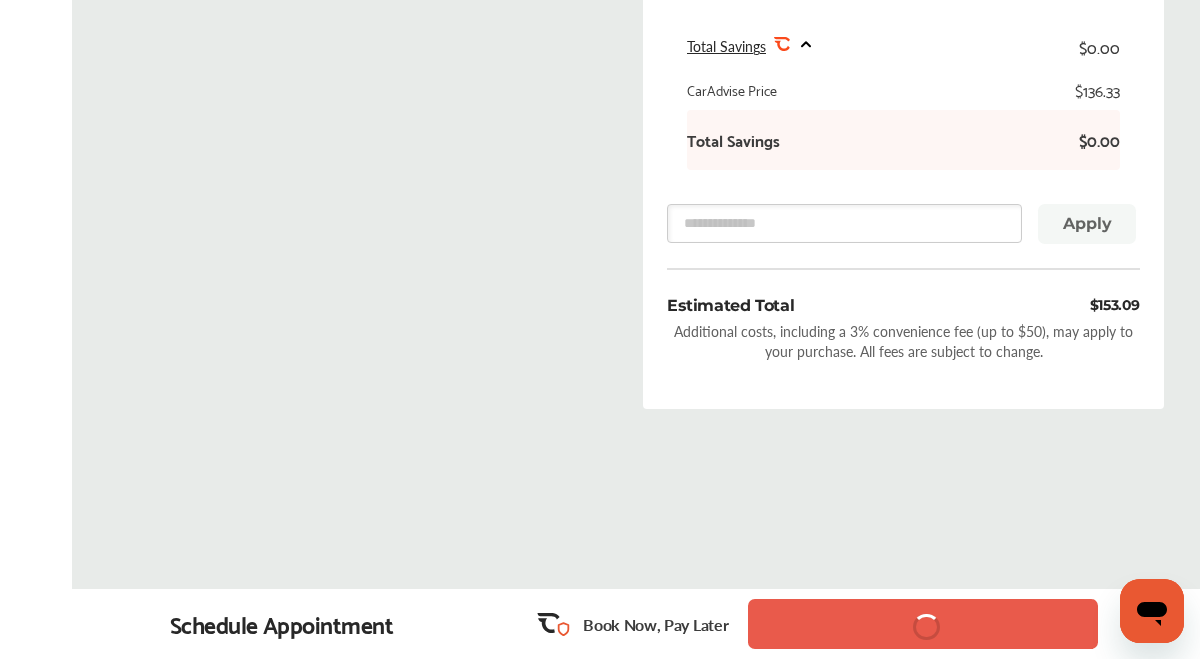 scroll, scrollTop: 0, scrollLeft: 0, axis: both 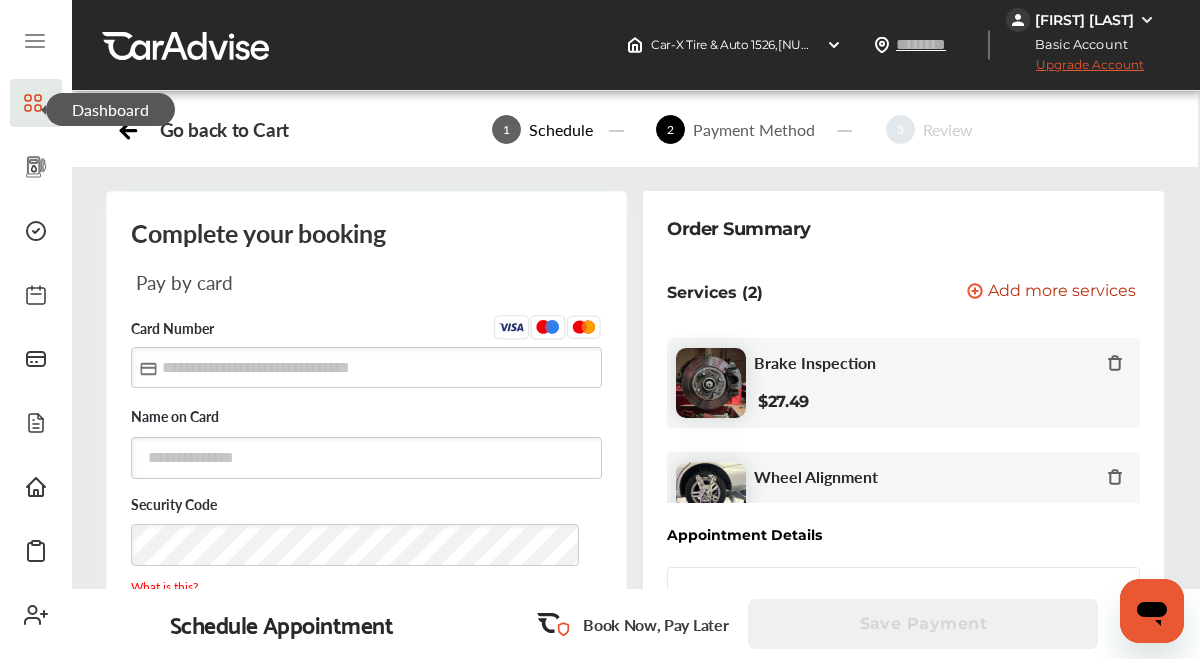 click on "Complete your booking Pay by card Card Number
Name on Card Security Code What is this? Expiration Date Billing Zip Code Make it my primary card Add card Or choose a payment method   Monthly payments Starting at $160/mo for up to 4 months We protect your payment information using encryption to provide bank-level security." at bounding box center (366, 721) 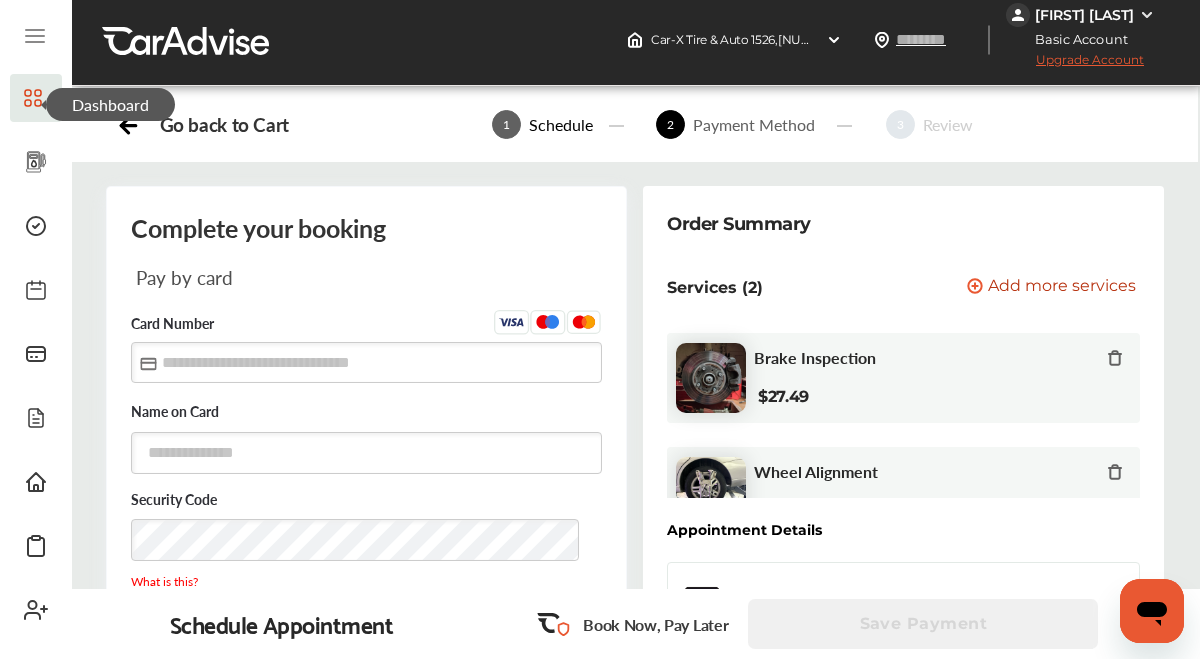 scroll, scrollTop: 0, scrollLeft: 0, axis: both 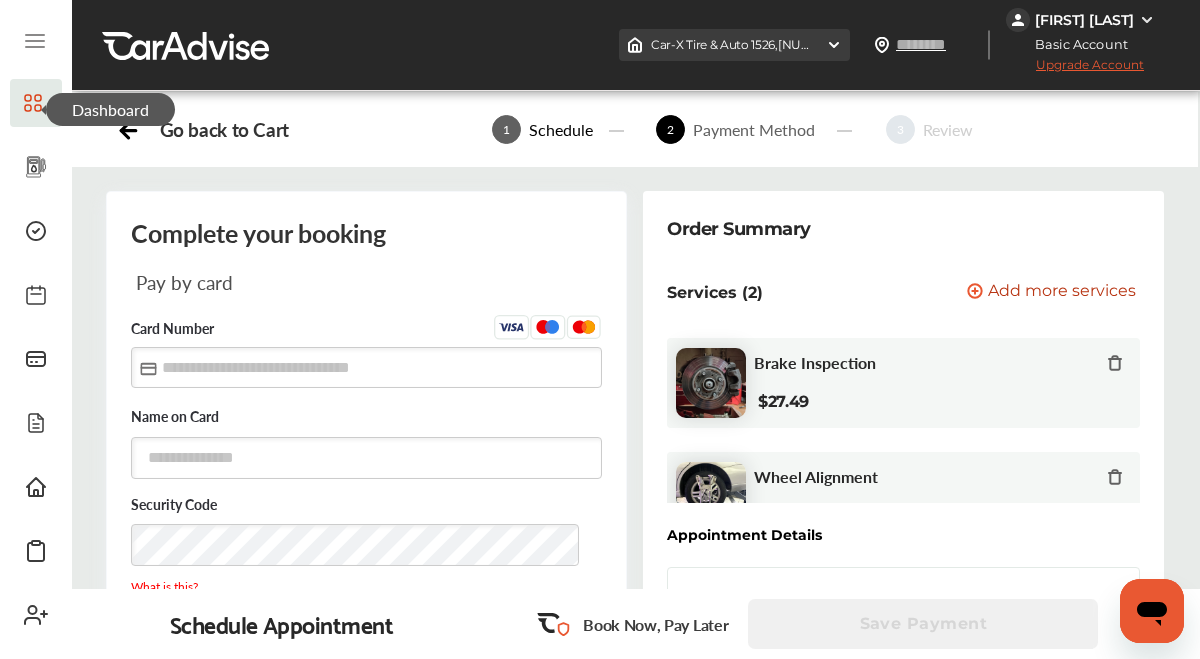 click at bounding box center (834, 45) 